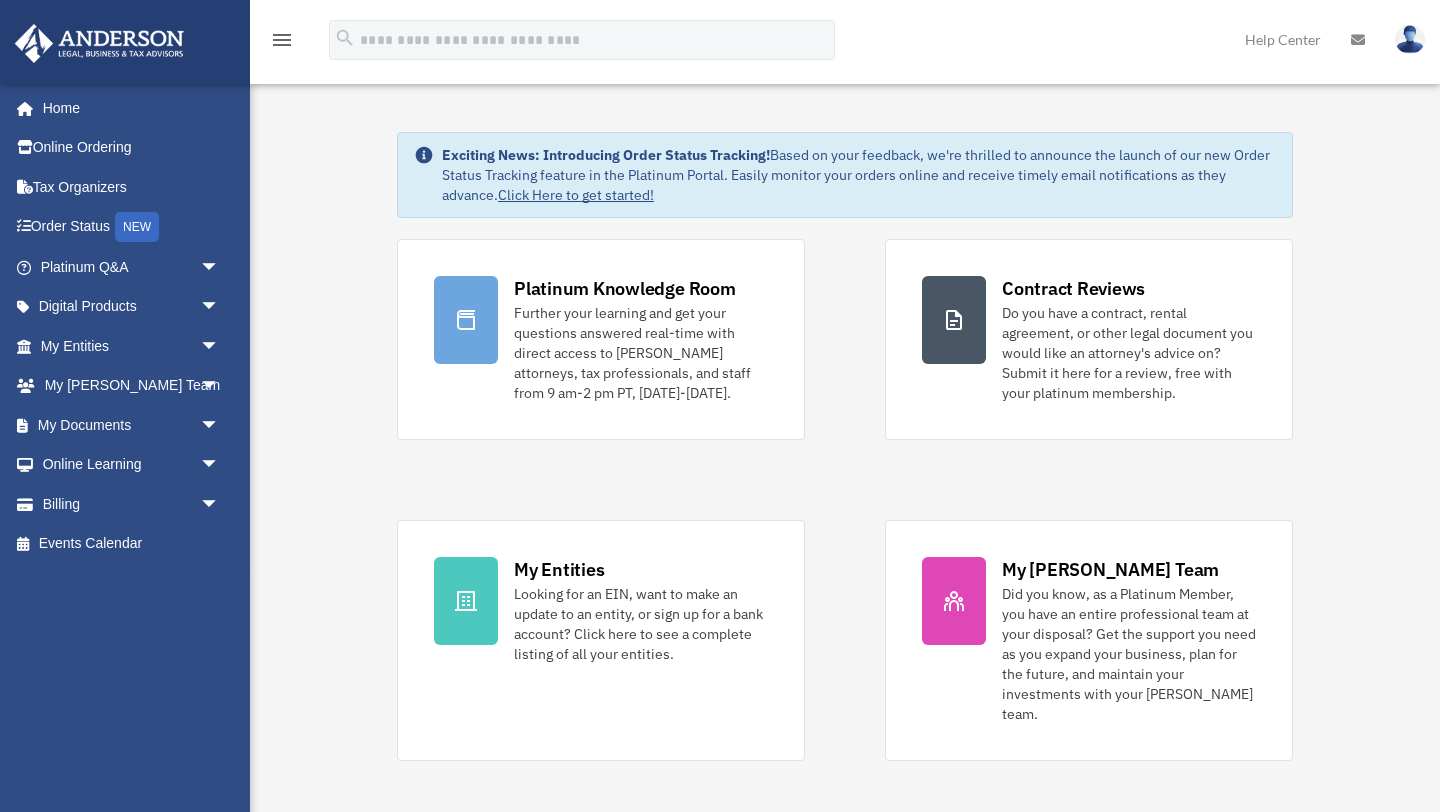 scroll, scrollTop: 0, scrollLeft: 0, axis: both 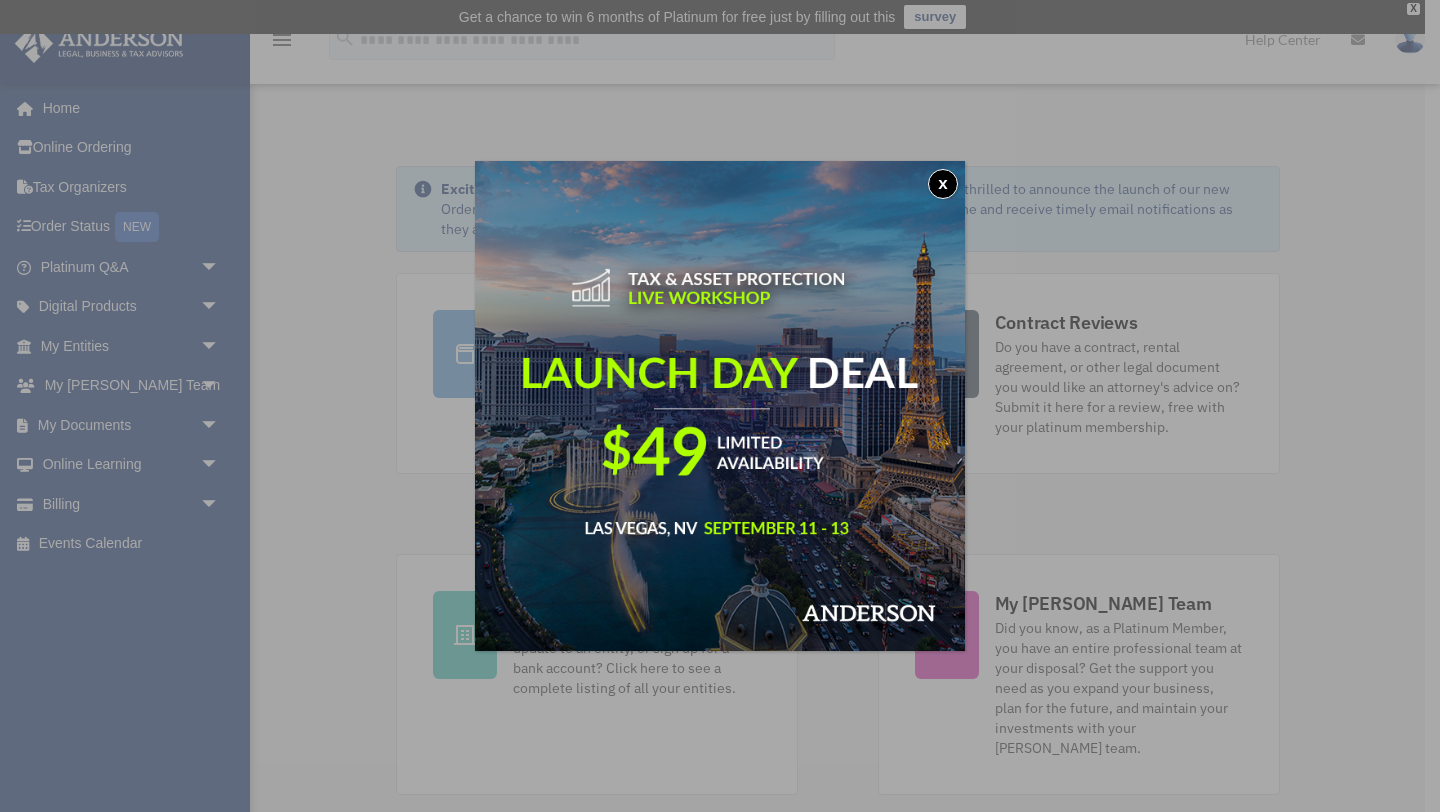 click on "x" at bounding box center [943, 184] 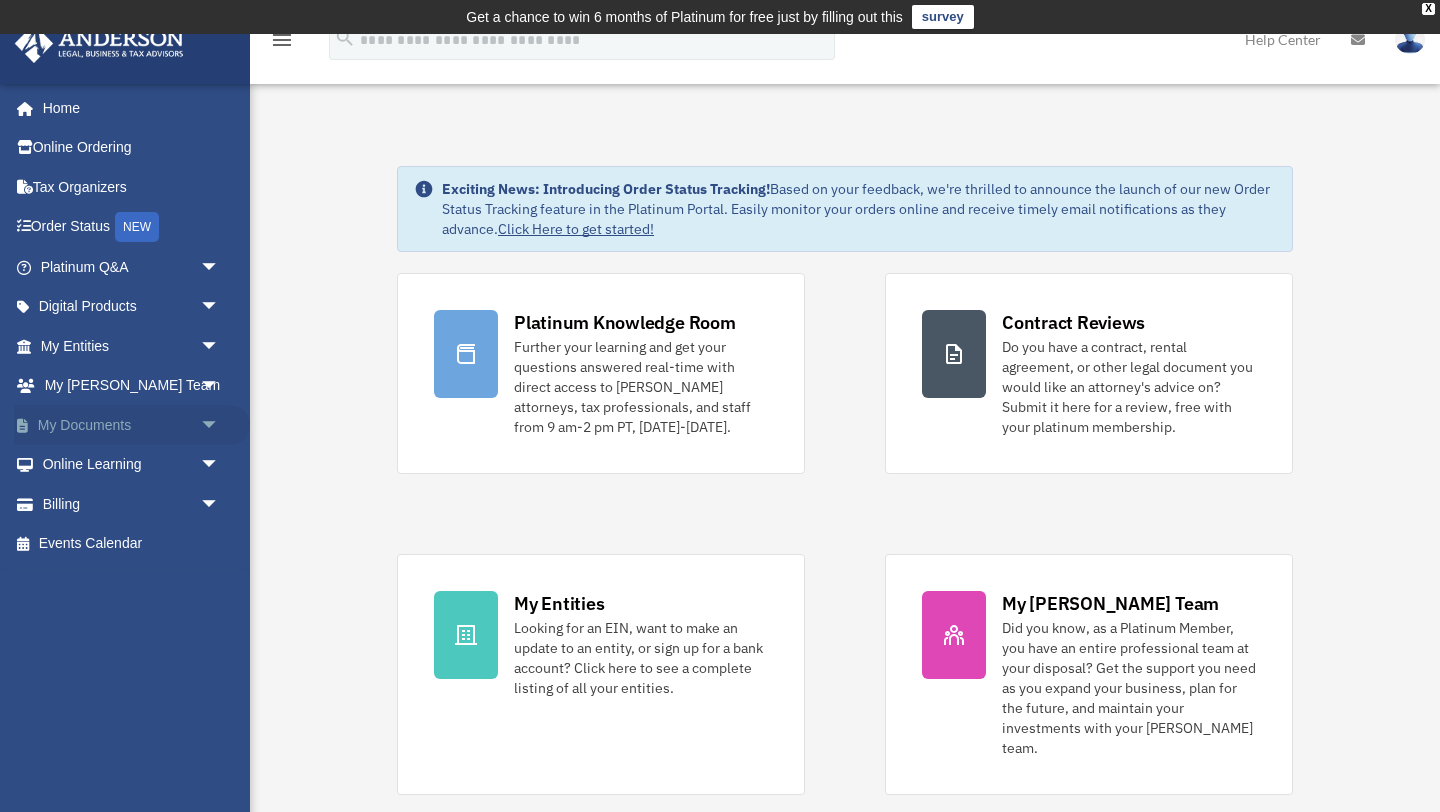 click on "arrow_drop_down" at bounding box center [220, 425] 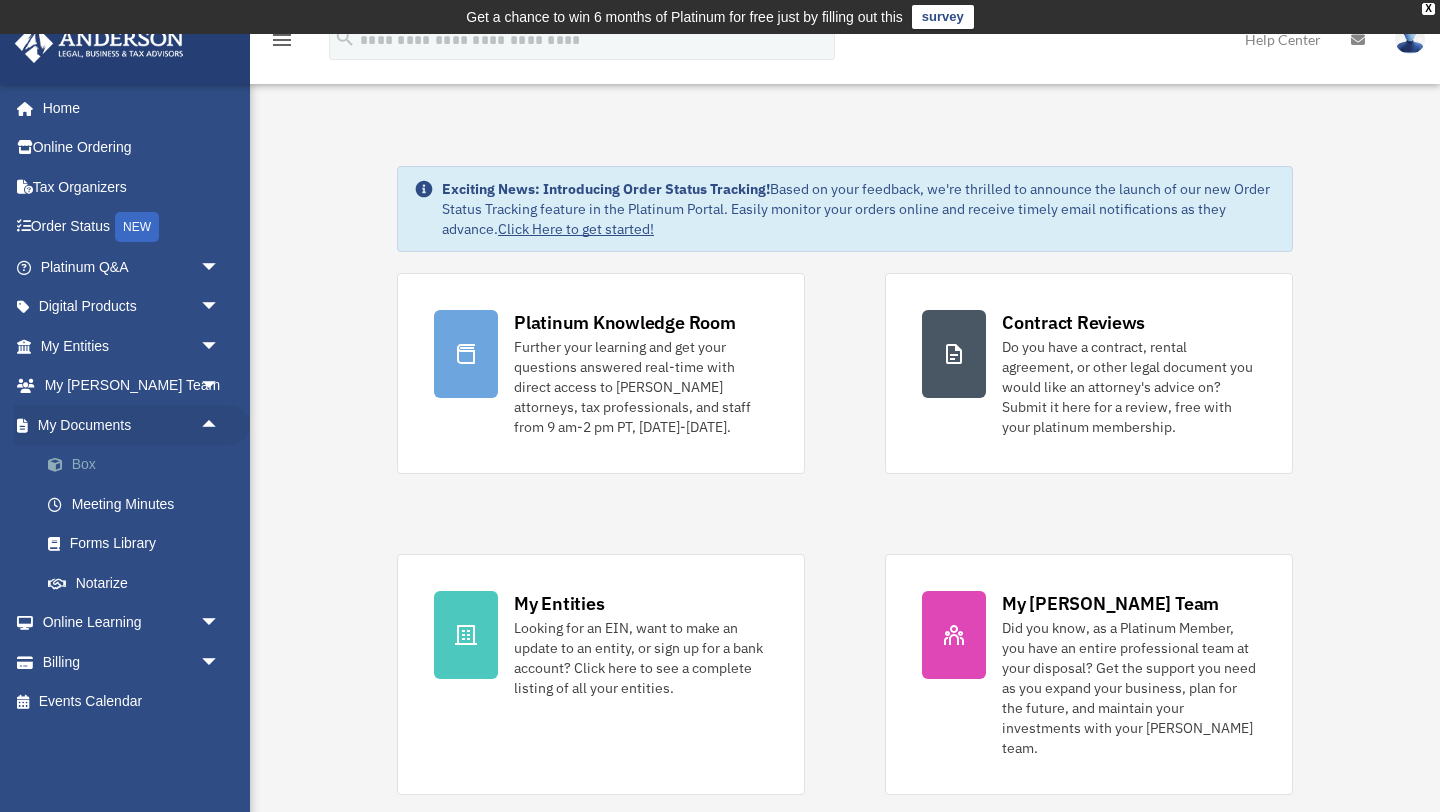 click on "Box" at bounding box center (139, 465) 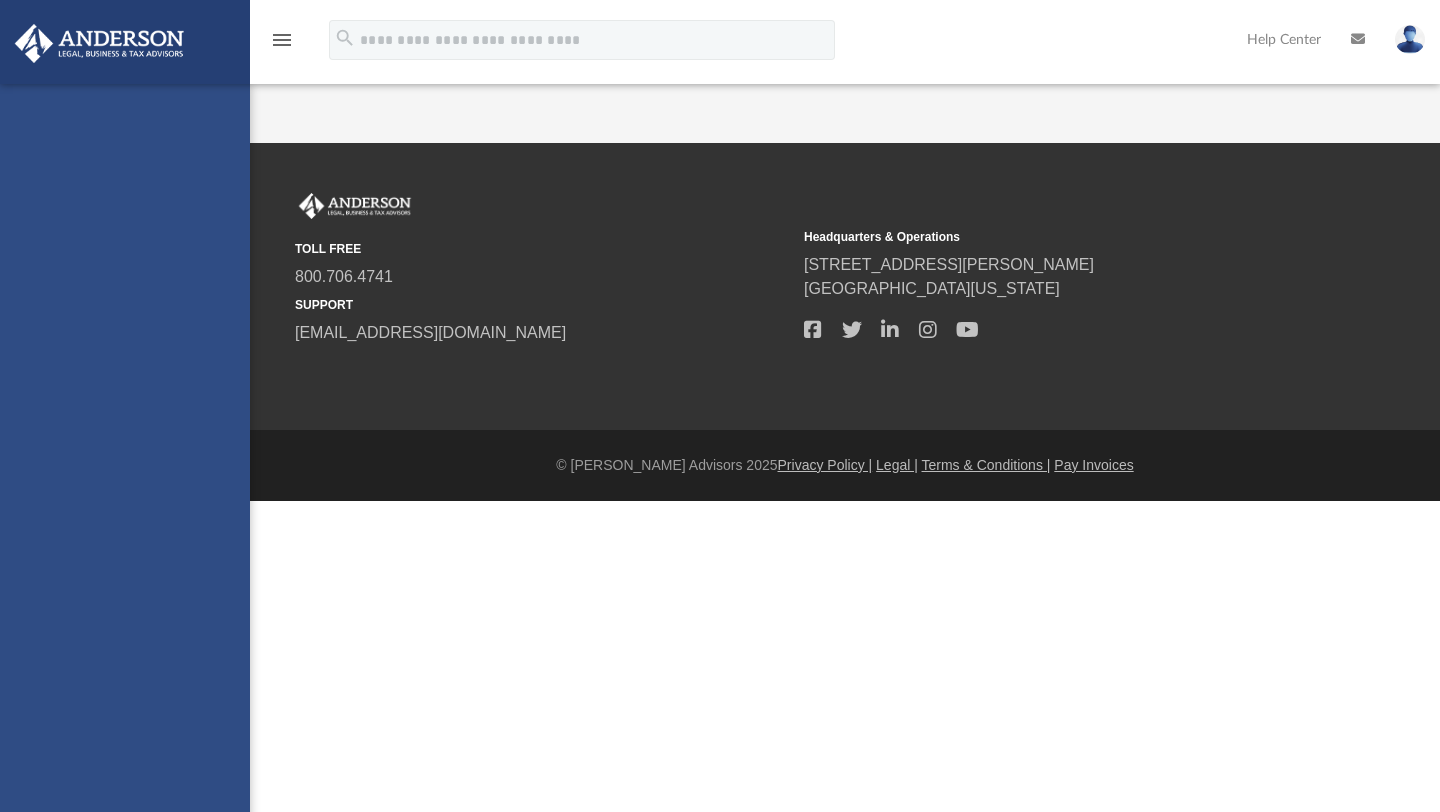 scroll, scrollTop: 0, scrollLeft: 0, axis: both 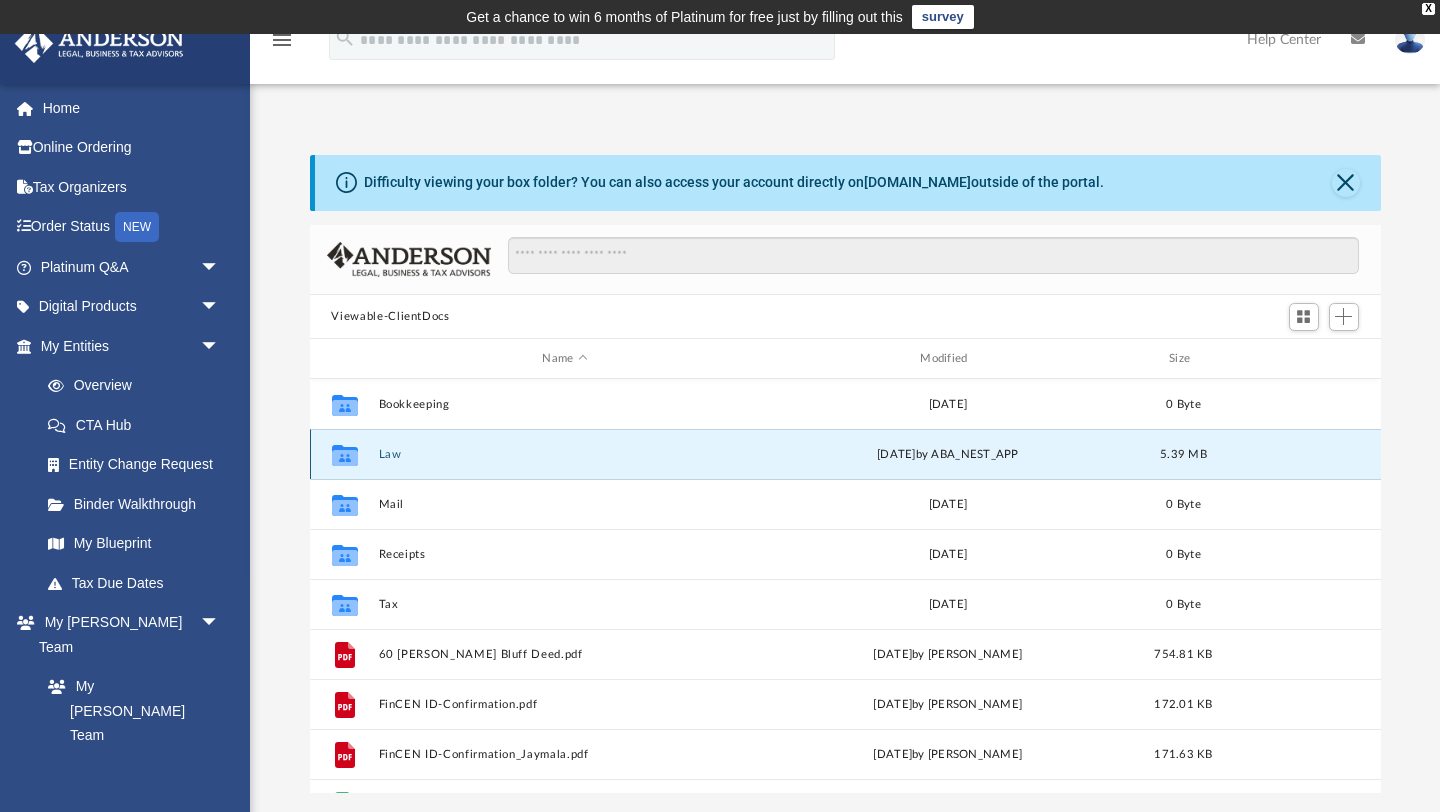 click on "Law" at bounding box center [565, 454] 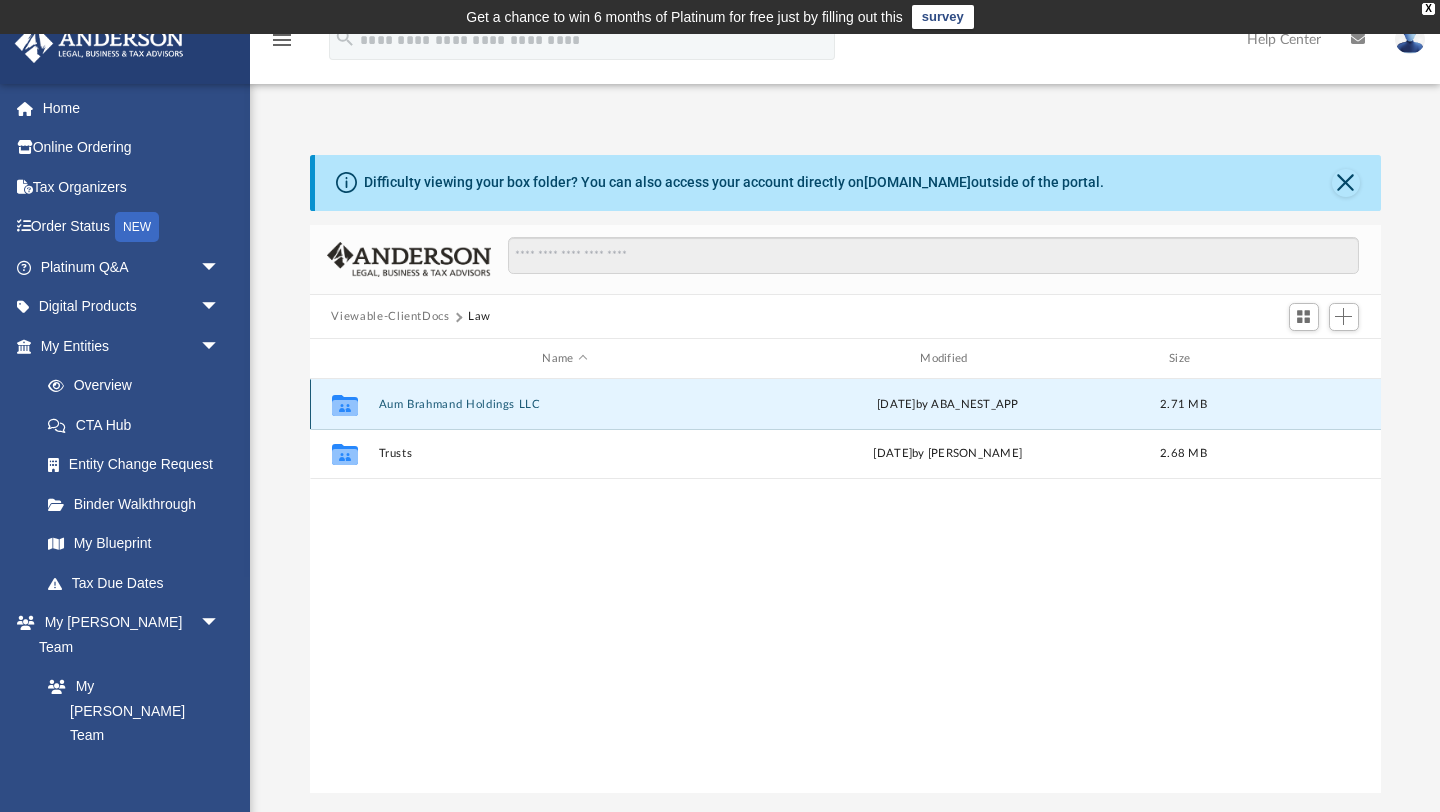 drag, startPoint x: 550, startPoint y: 401, endPoint x: 408, endPoint y: 387, distance: 142.68848 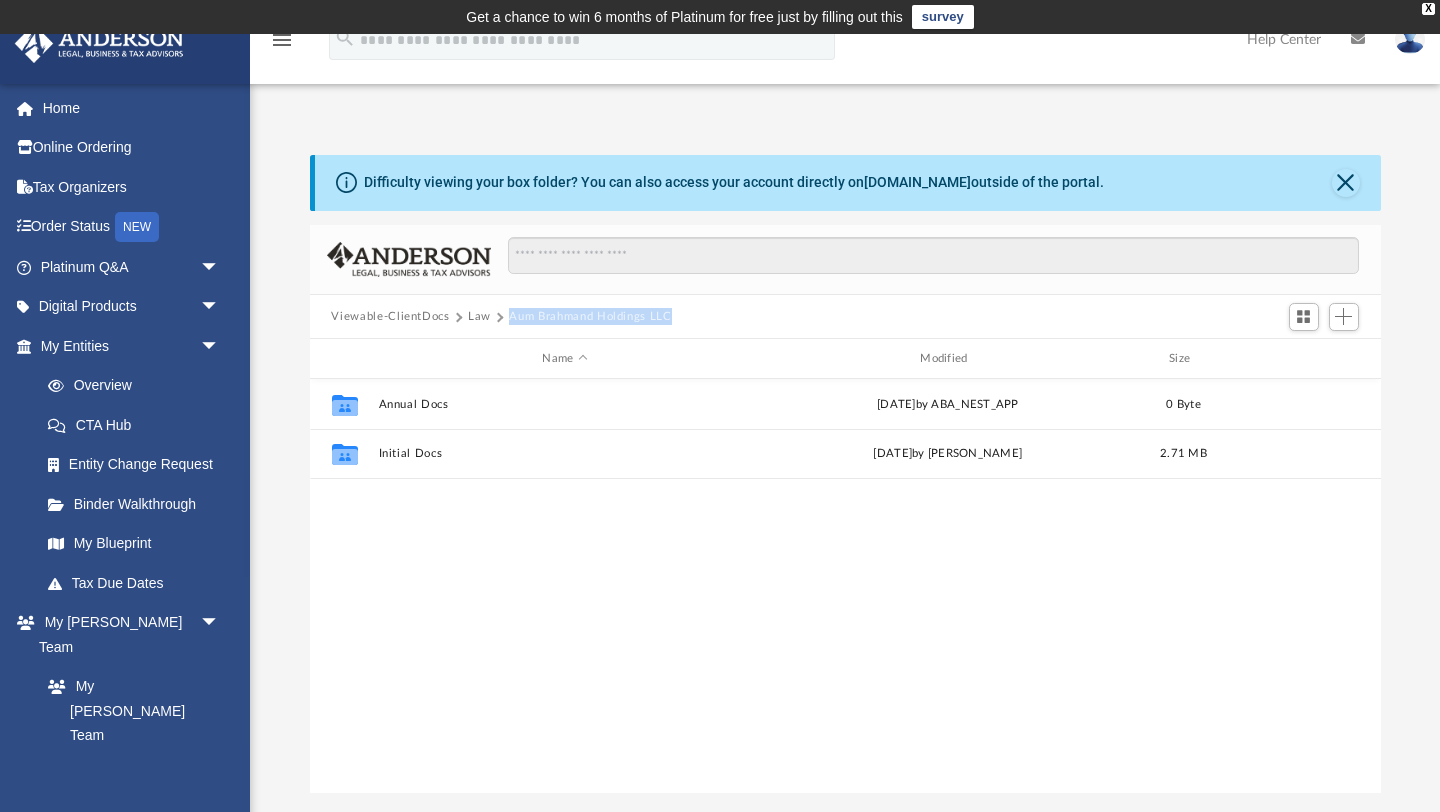 drag, startPoint x: 677, startPoint y: 309, endPoint x: 511, endPoint y: 317, distance: 166.19266 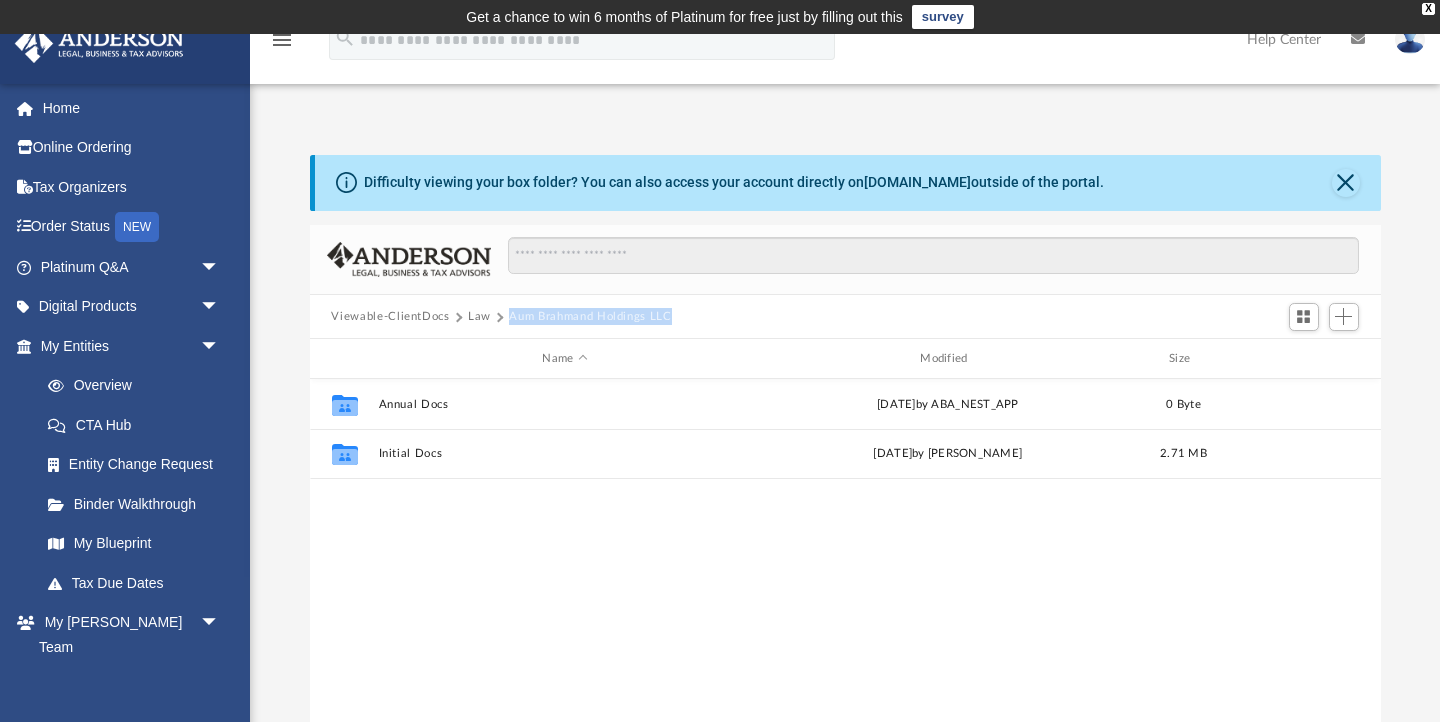 copy on "Aum Brahmand Holdings LLC" 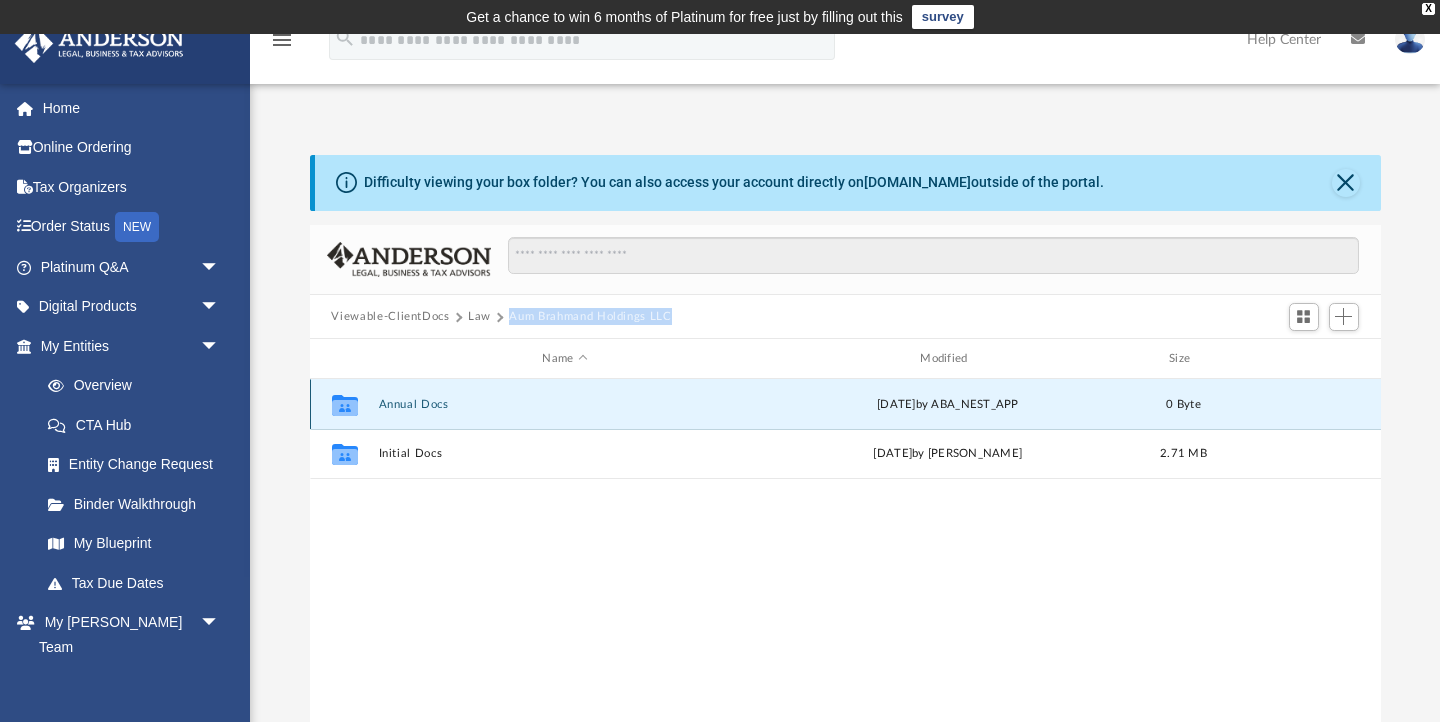 click on "Annual Docs" at bounding box center [565, 404] 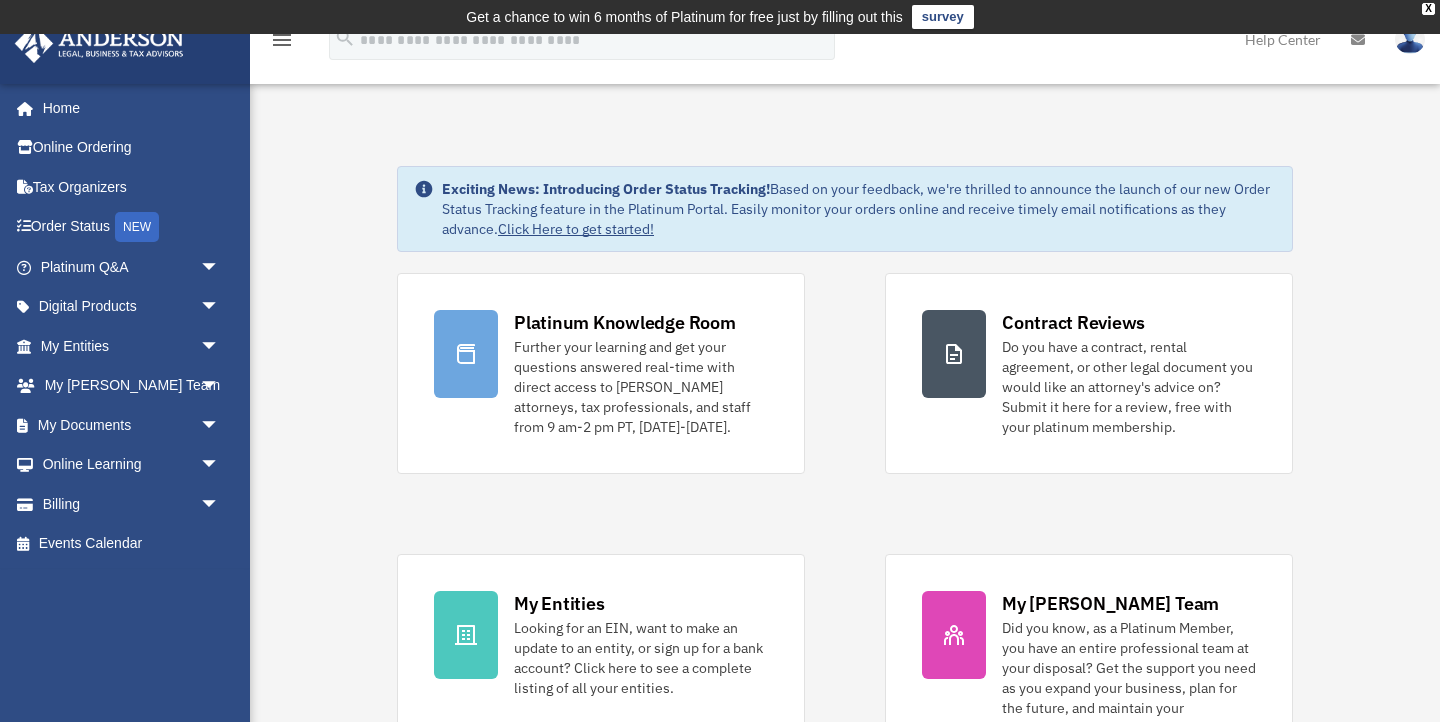 scroll, scrollTop: 0, scrollLeft: 0, axis: both 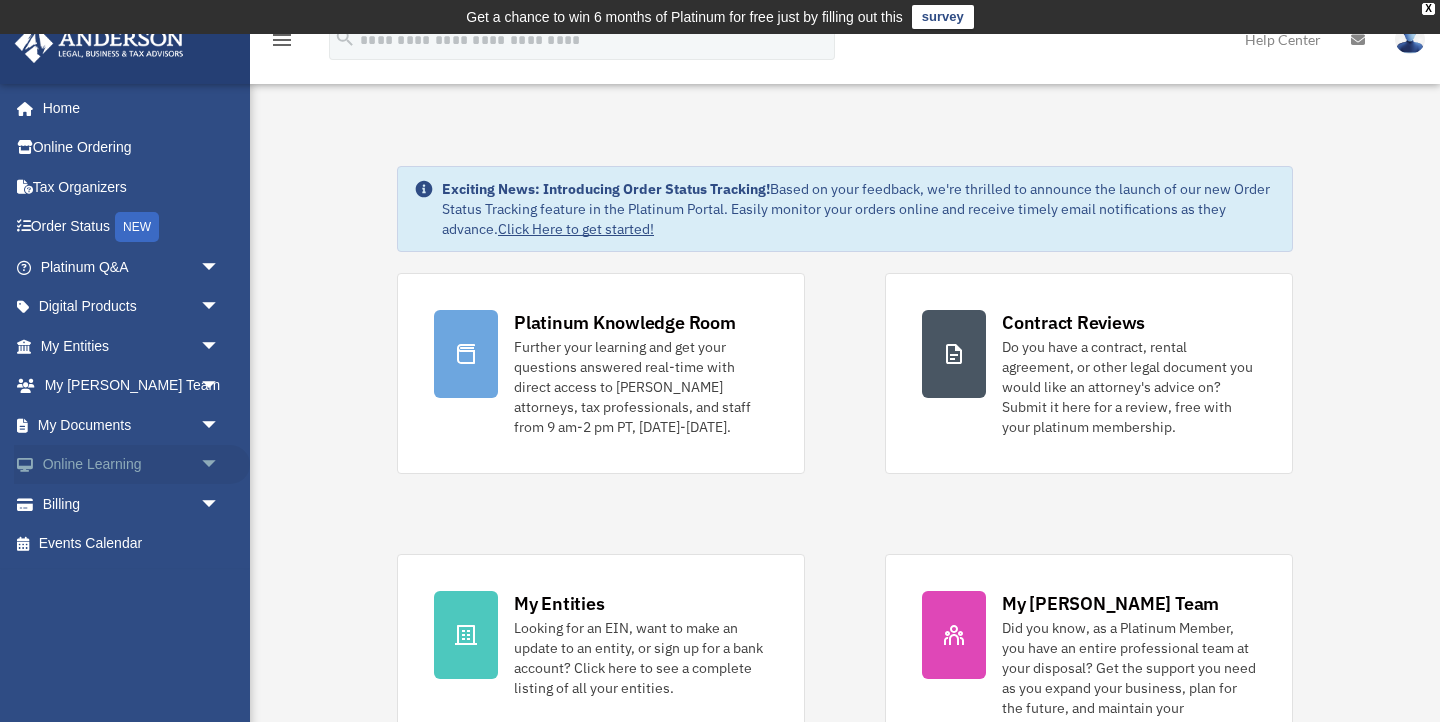 click on "arrow_drop_down" at bounding box center (220, 465) 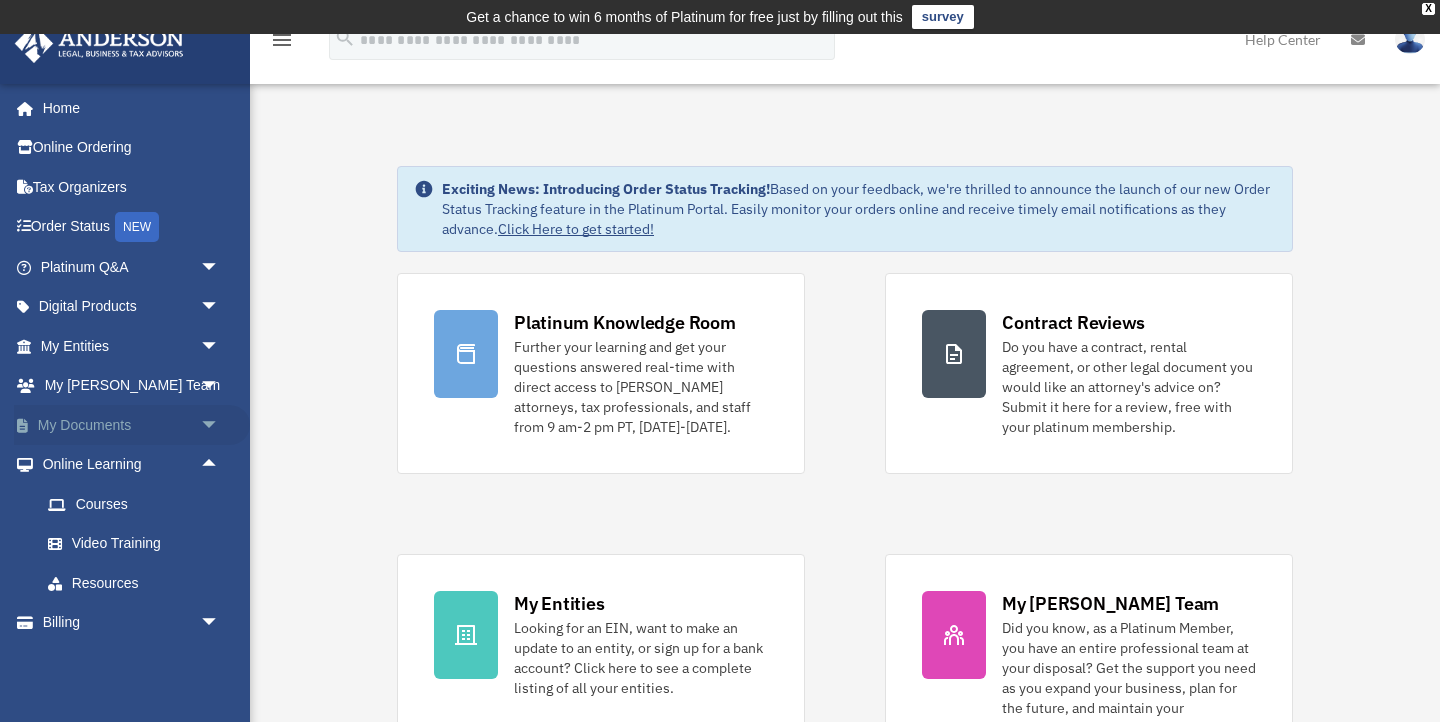 click on "arrow_drop_down" at bounding box center (220, 425) 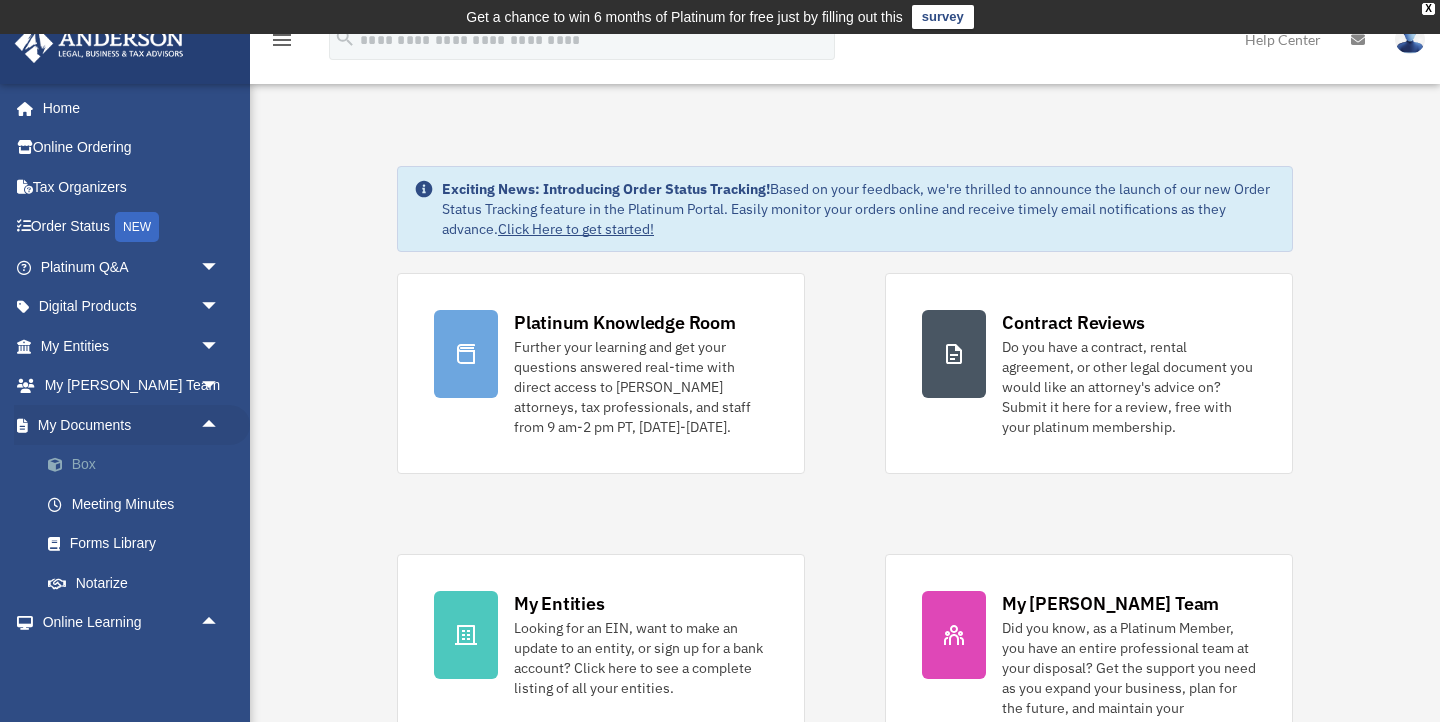 click on "Box" at bounding box center (139, 465) 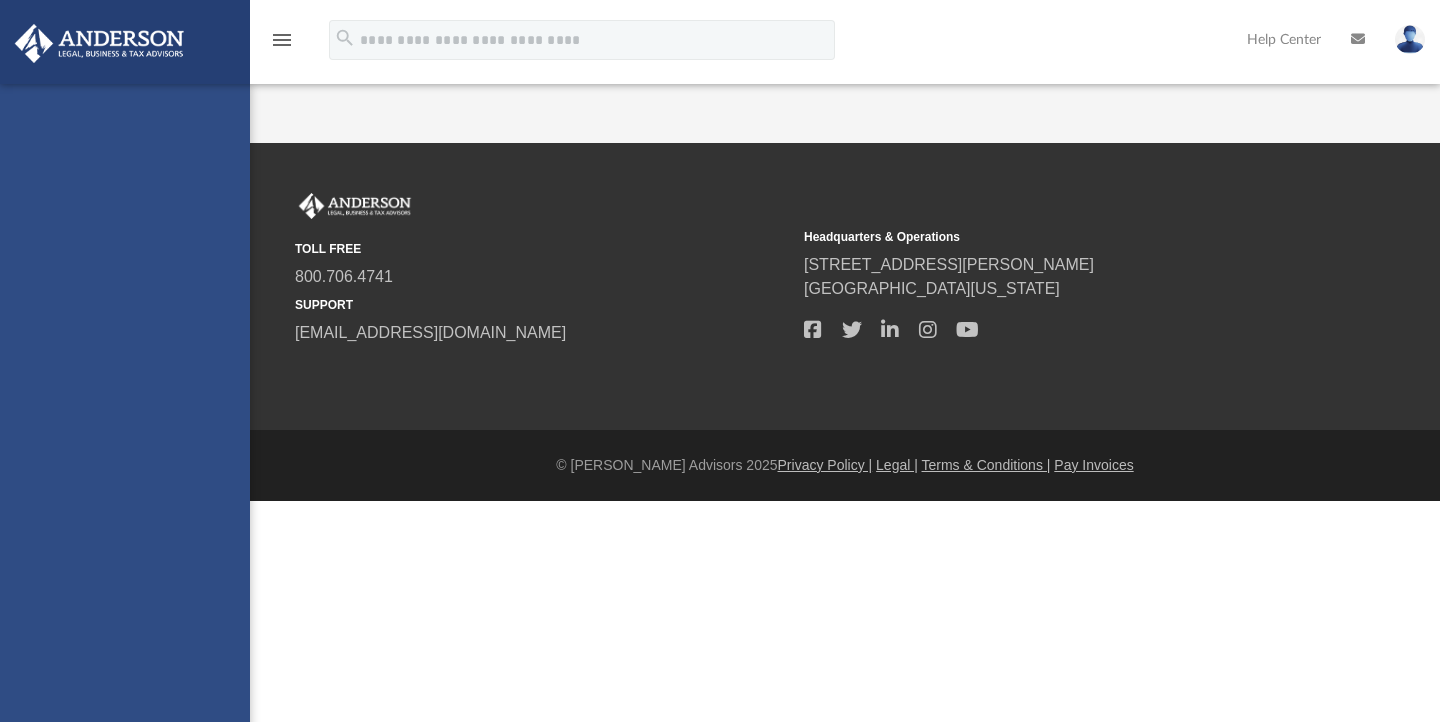 scroll, scrollTop: 0, scrollLeft: 0, axis: both 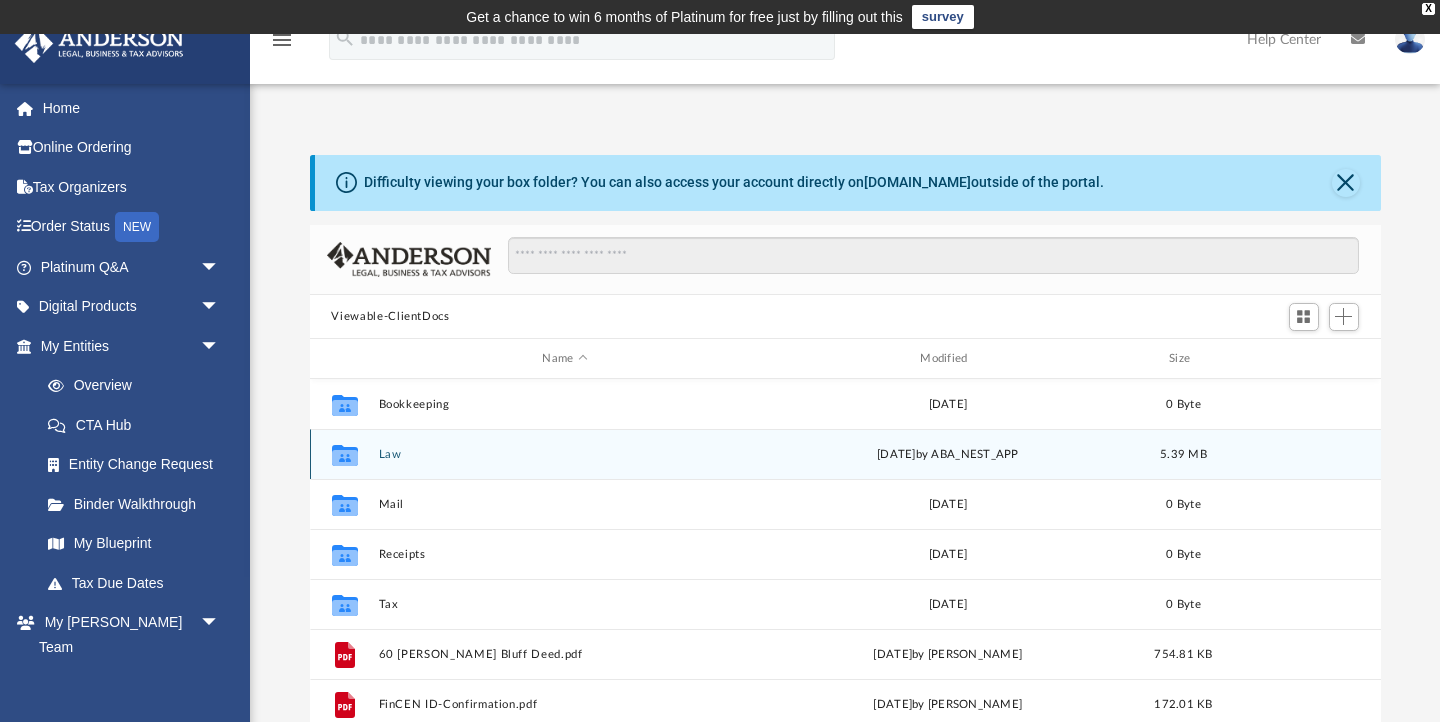 click on "Law" at bounding box center [565, 454] 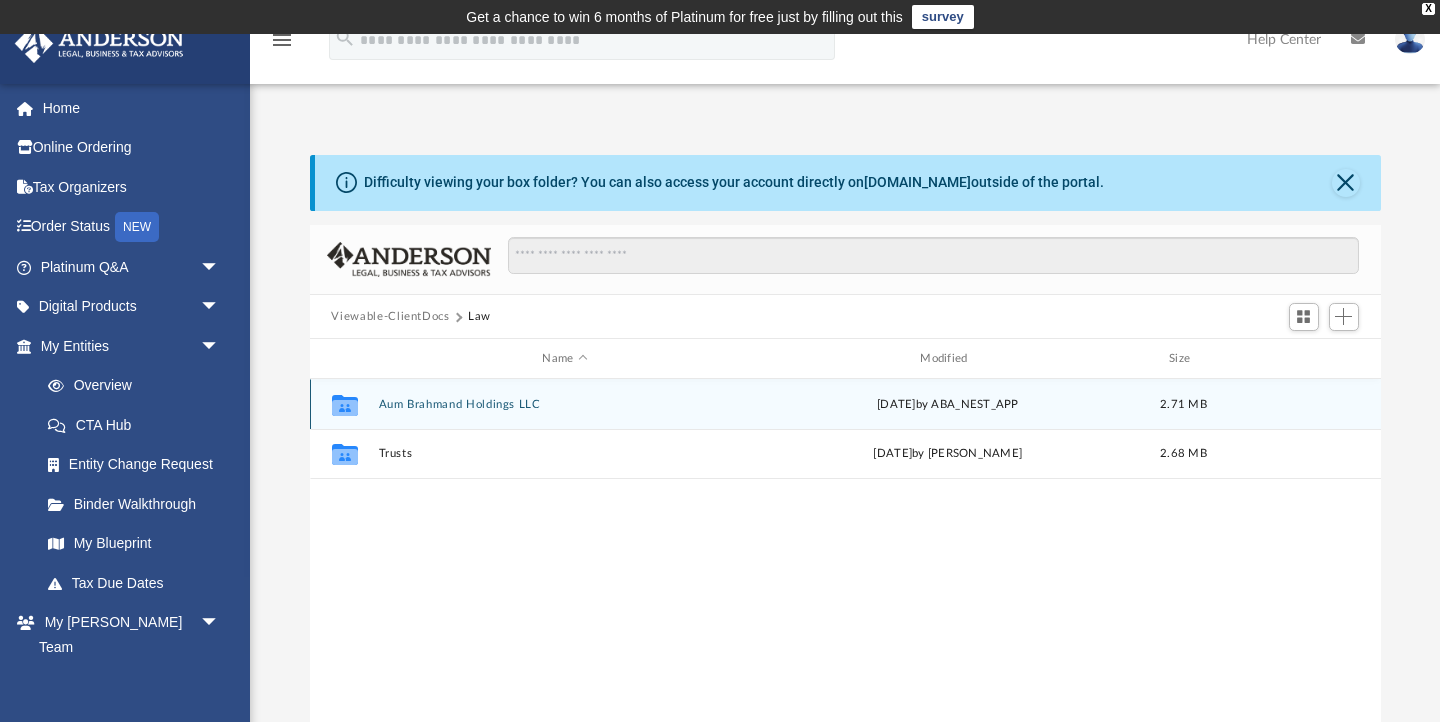 click on "Collaborated Folder Aum Brahmand Holdings LLC [DATE]  by ABA_NEST_APP 2.71 MB" at bounding box center (845, 404) 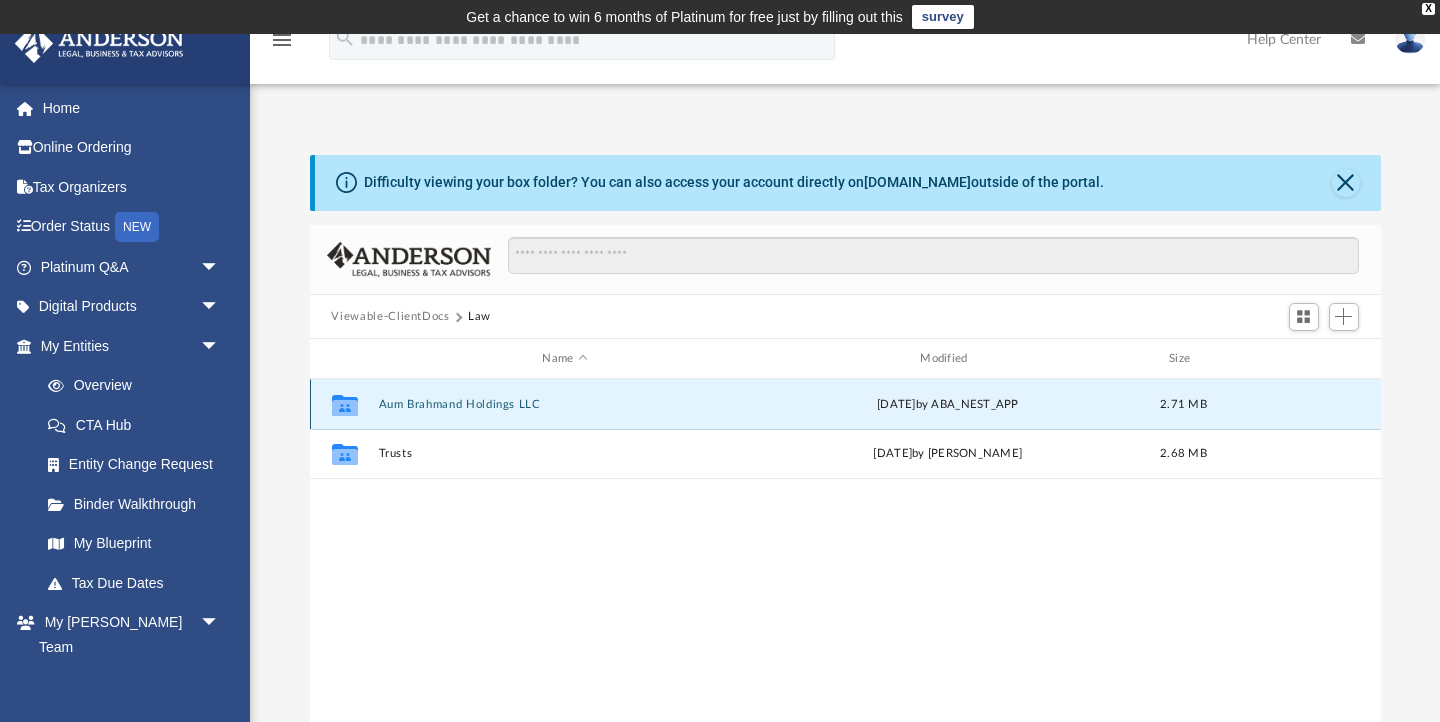click on "Aum Brahmand Holdings LLC" at bounding box center [565, 404] 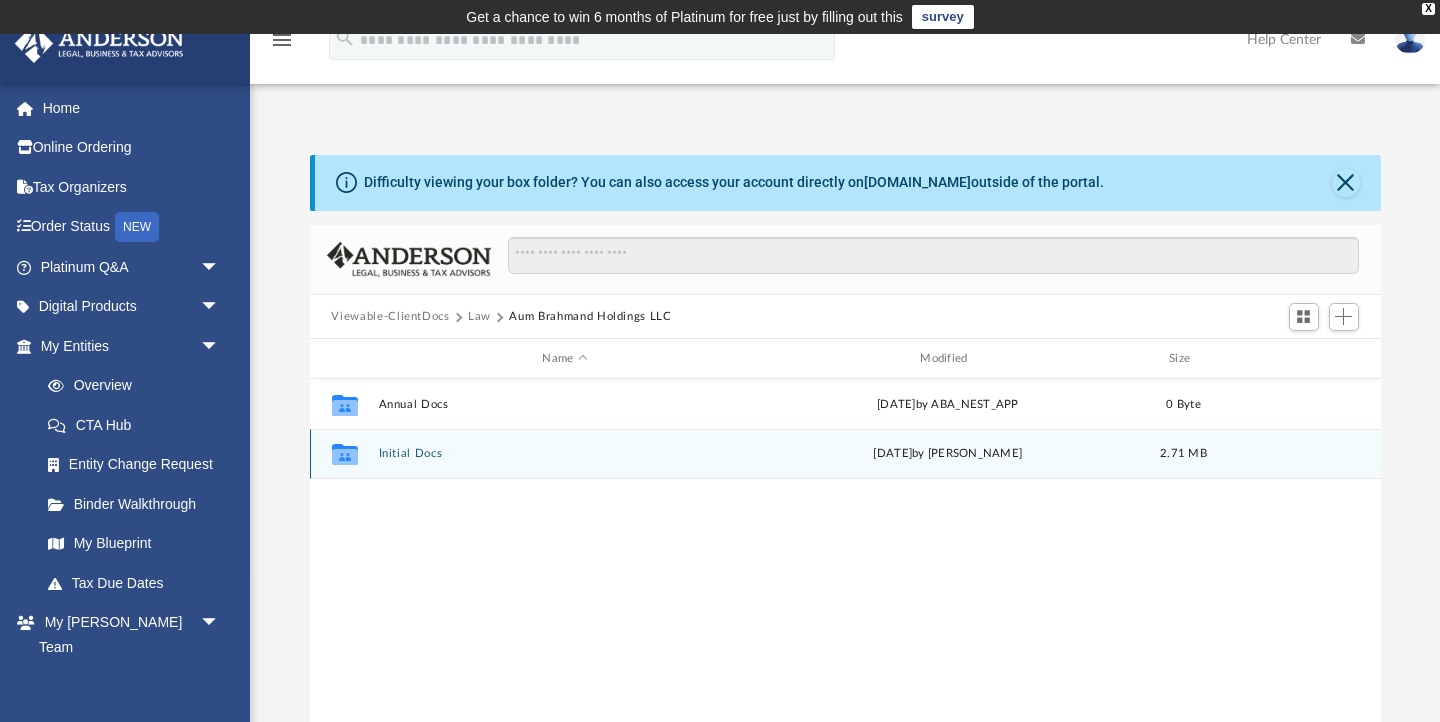 click on "Collaborated Folder Initial Docs [DATE]  by [PERSON_NAME] 2.71 MB" at bounding box center [845, 454] 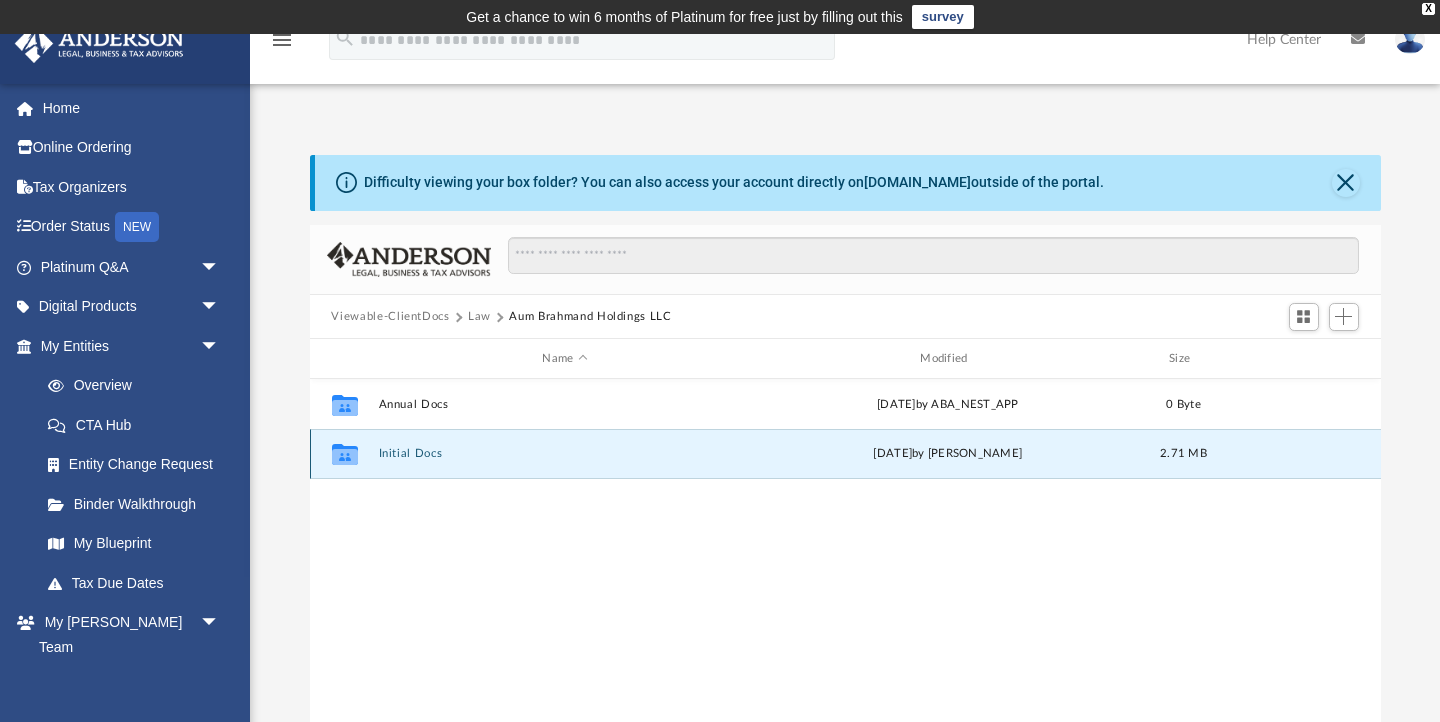 click on "Initial Docs" at bounding box center [565, 454] 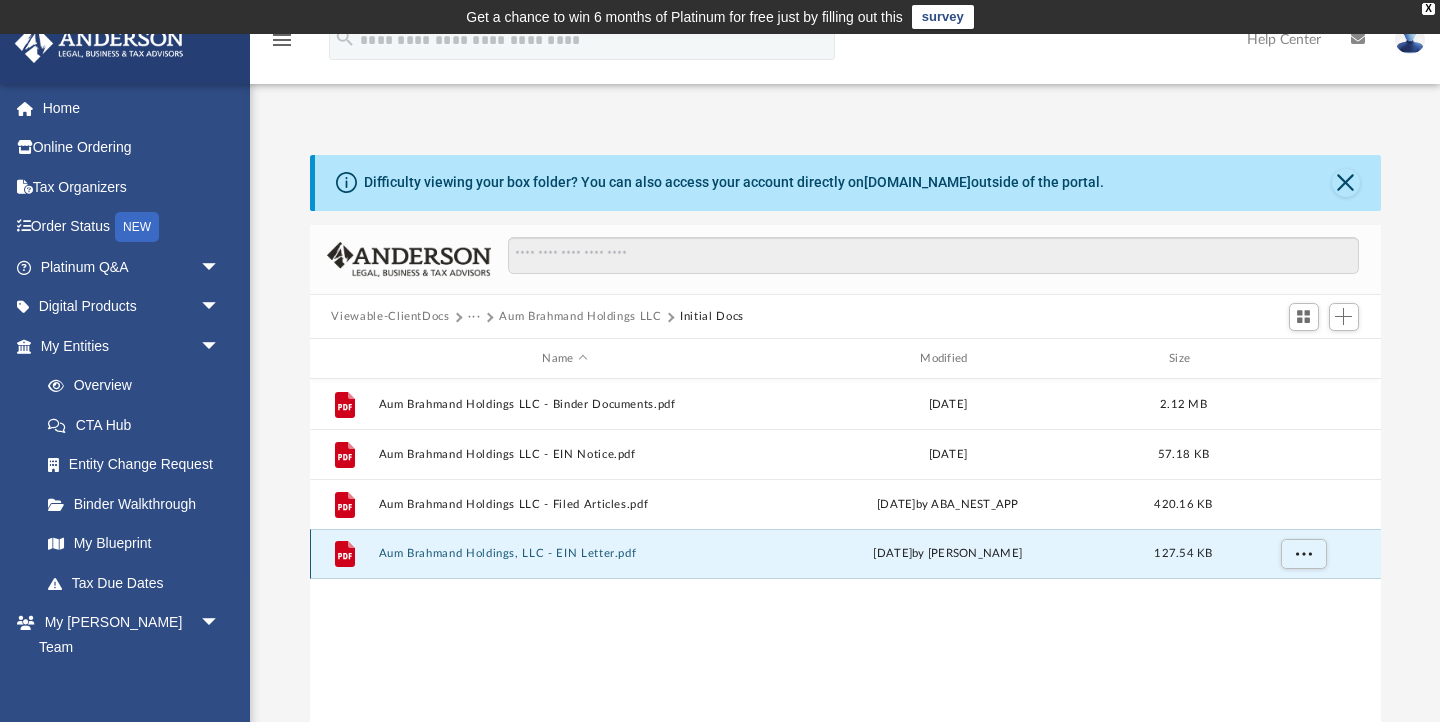 click on "Aum Brahmand Holdings, LLC - EIN Letter.pdf" at bounding box center (565, 554) 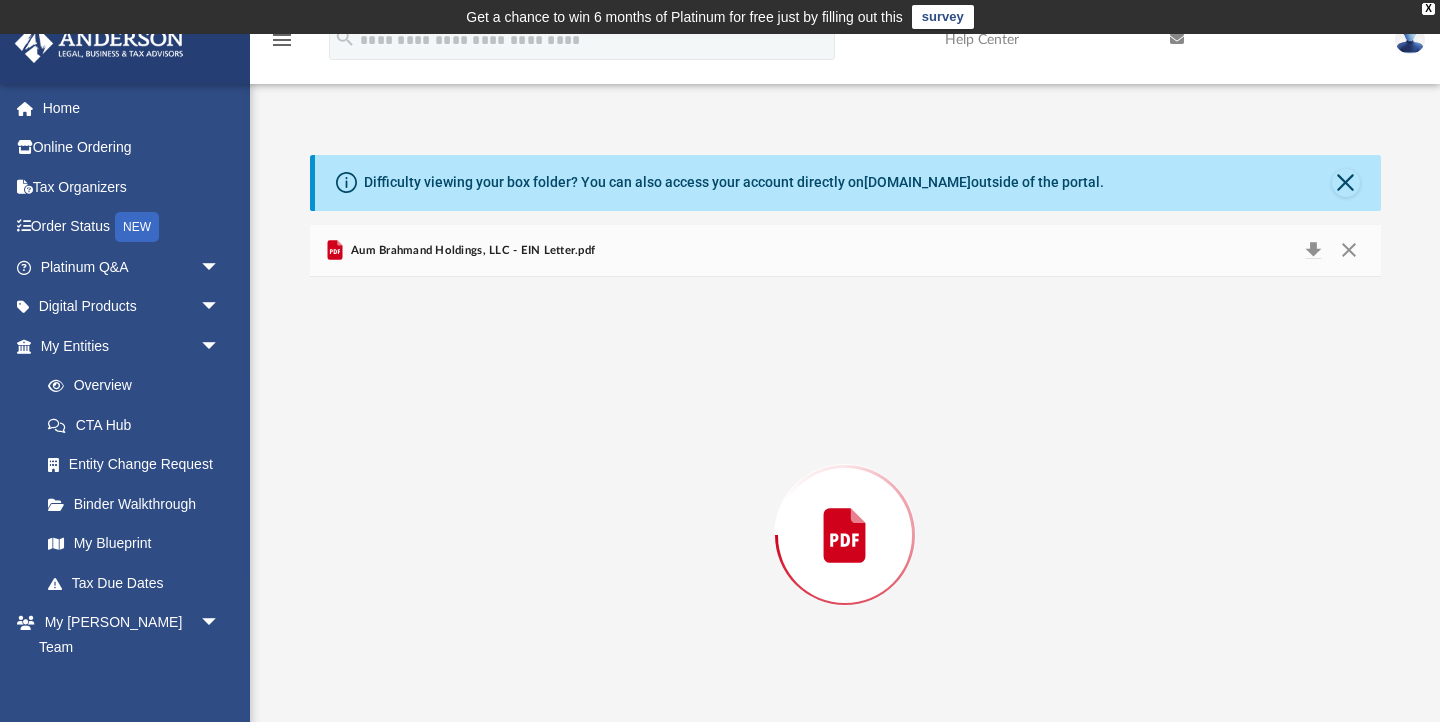 scroll, scrollTop: 71, scrollLeft: 0, axis: vertical 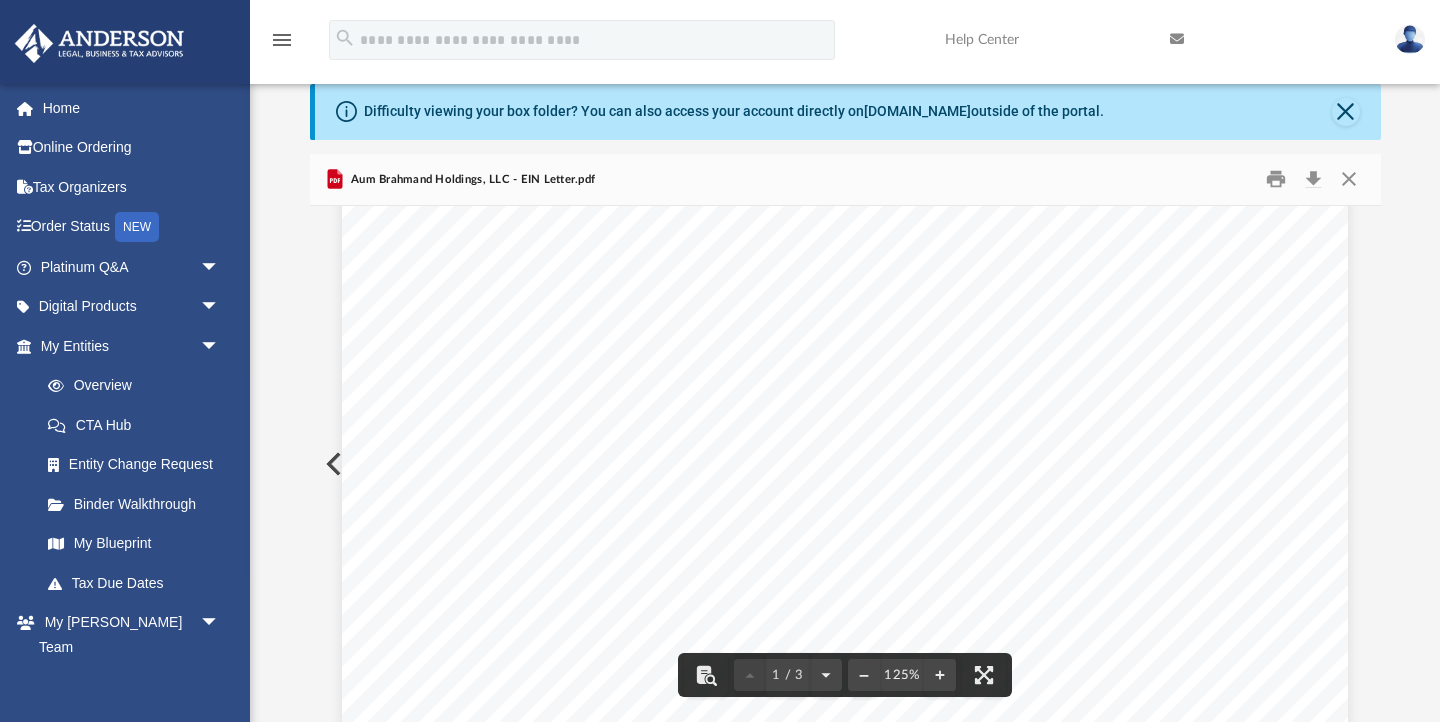 drag, startPoint x: 453, startPoint y: 428, endPoint x: 543, endPoint y: 425, distance: 90.04999 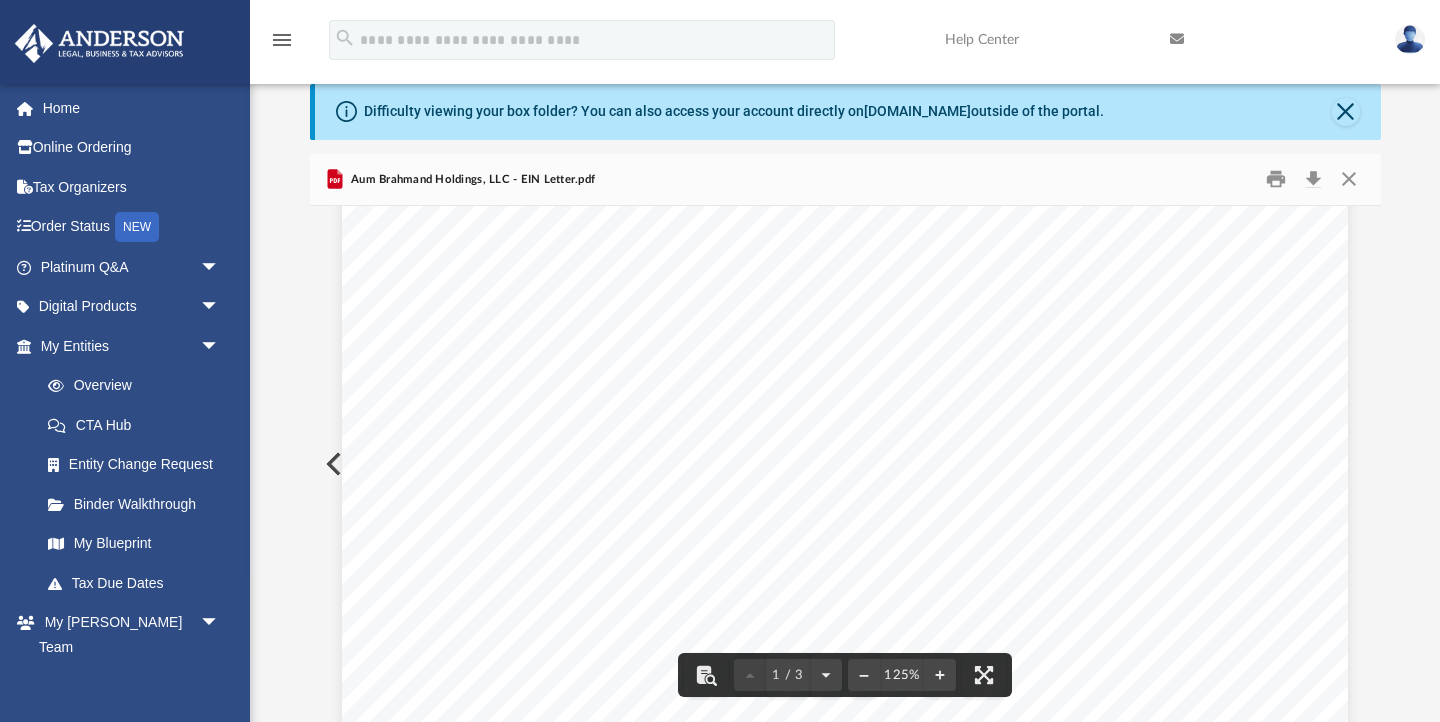 scroll, scrollTop: 298, scrollLeft: 0, axis: vertical 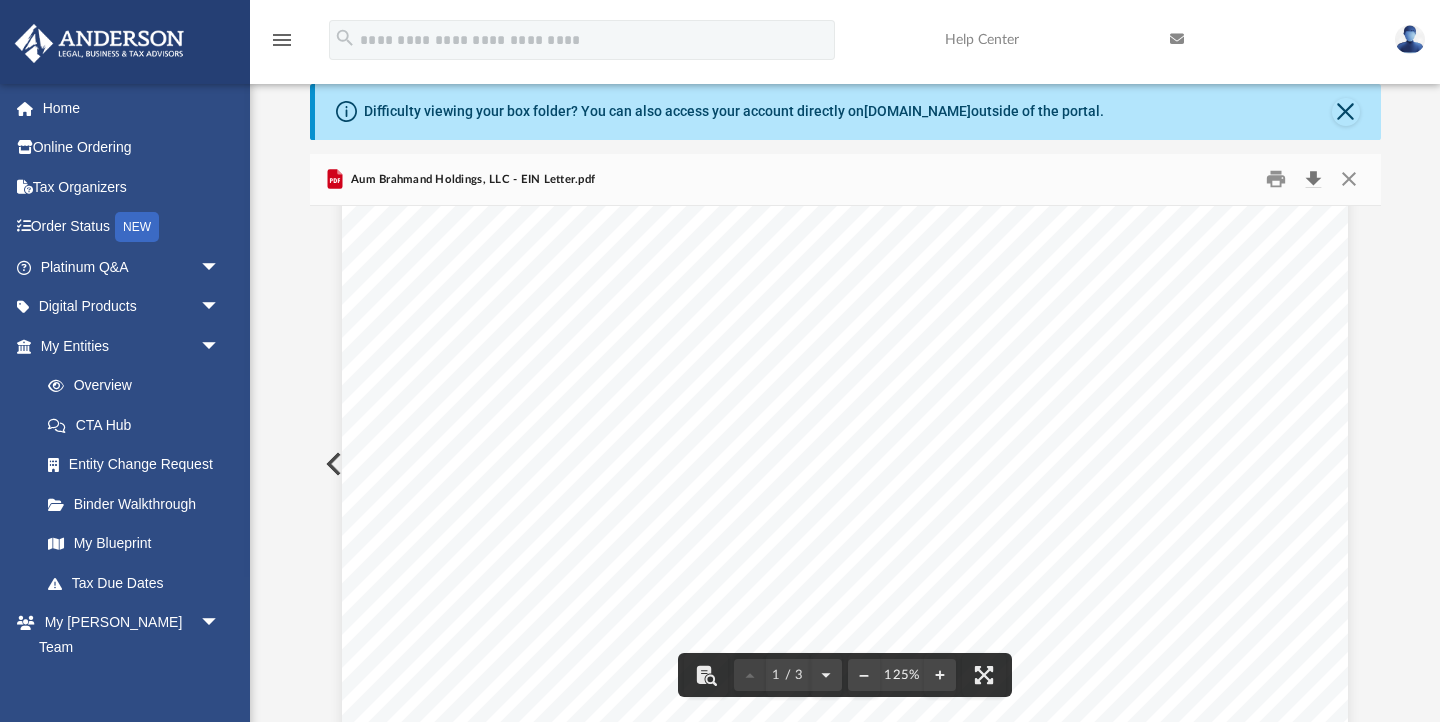 click at bounding box center [1314, 179] 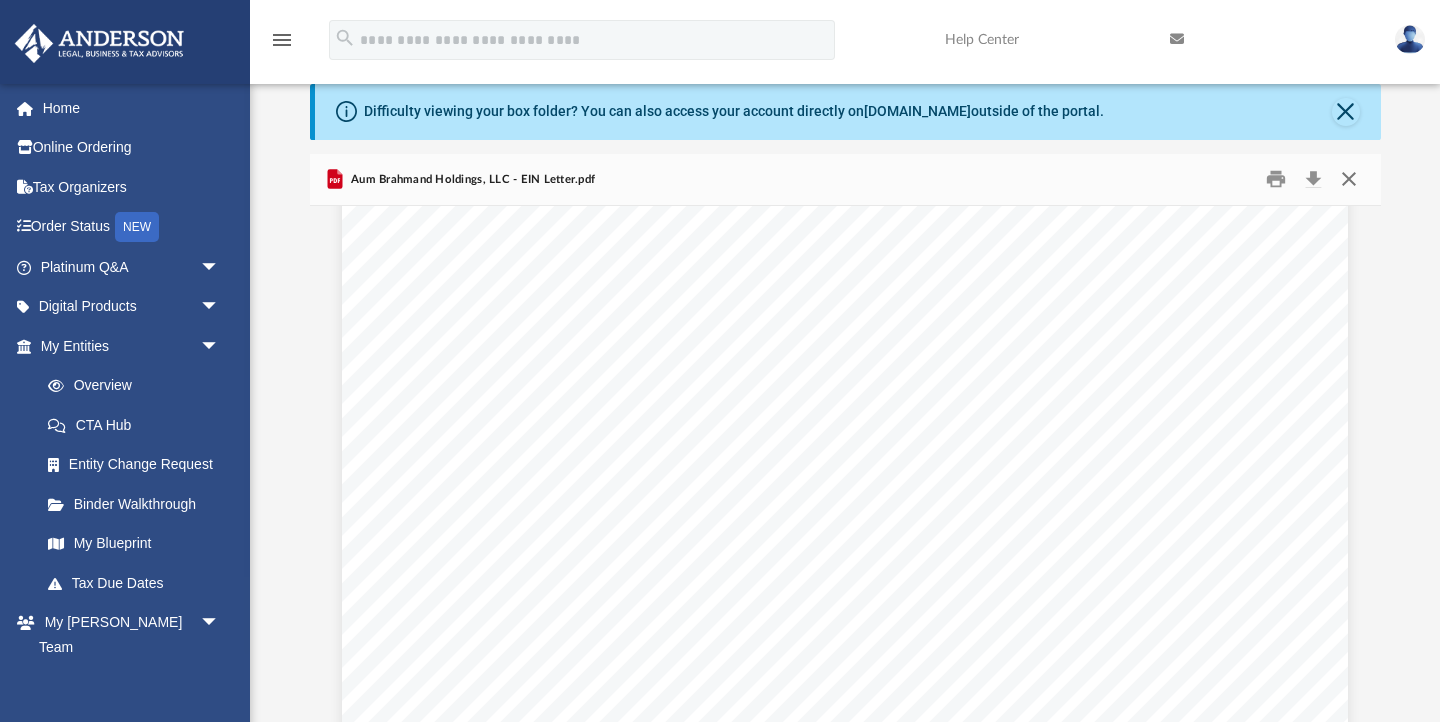click at bounding box center [1349, 179] 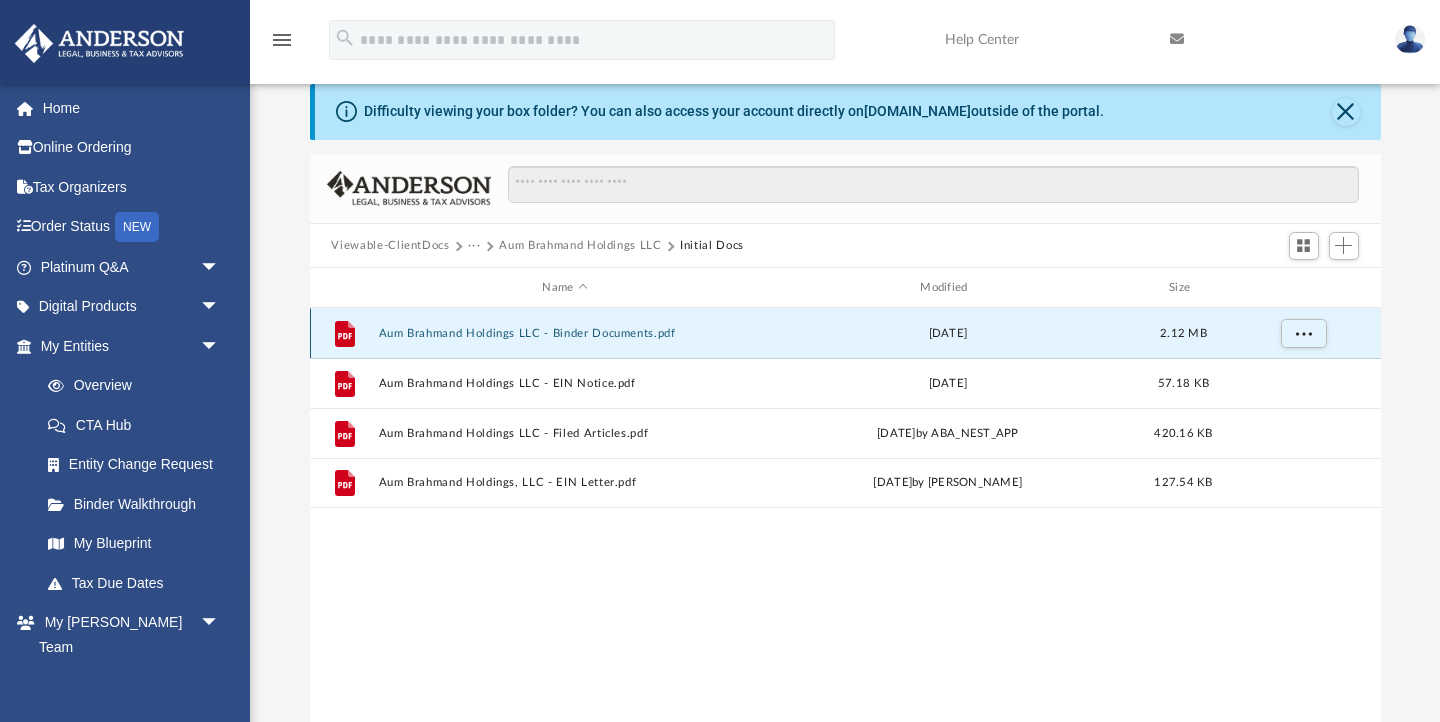 click on "Aum Brahmand Holdings LLC - Binder Documents.pdf" at bounding box center (565, 333) 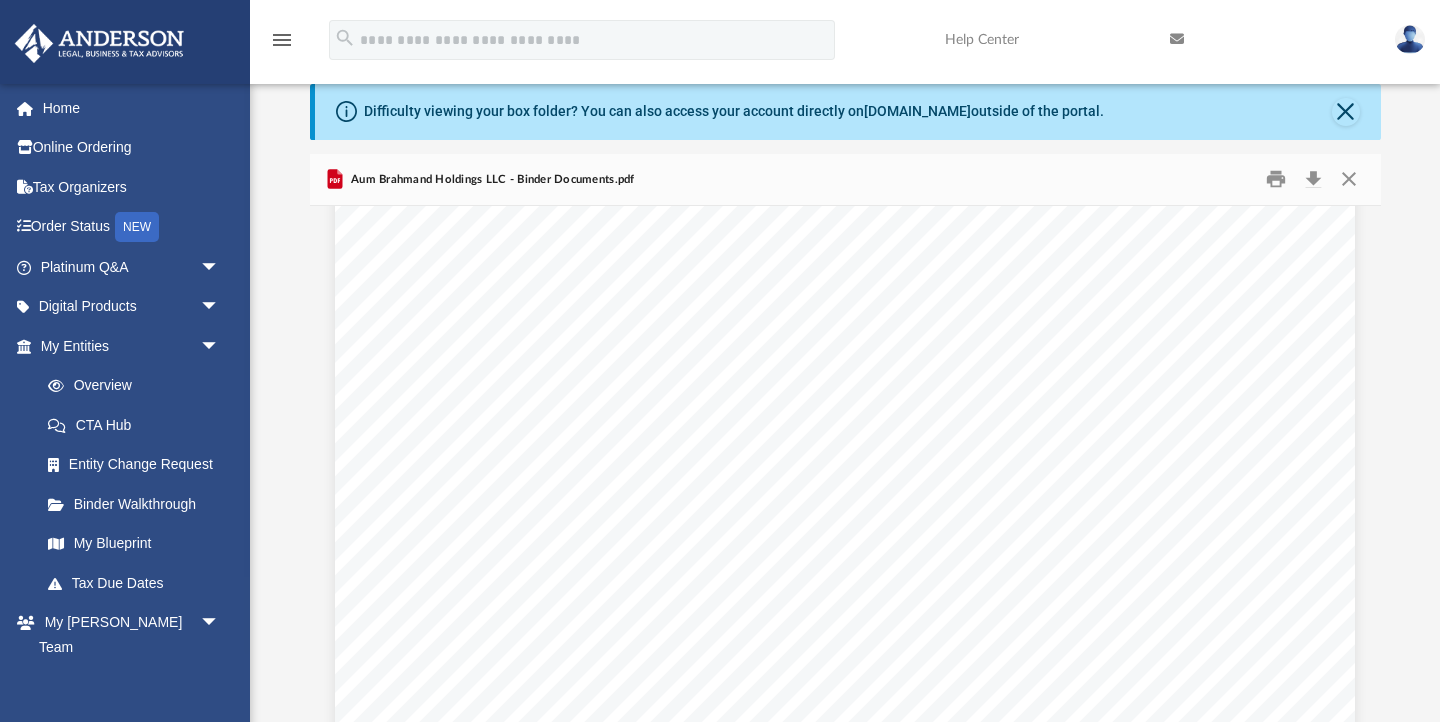 scroll, scrollTop: 9594, scrollLeft: 0, axis: vertical 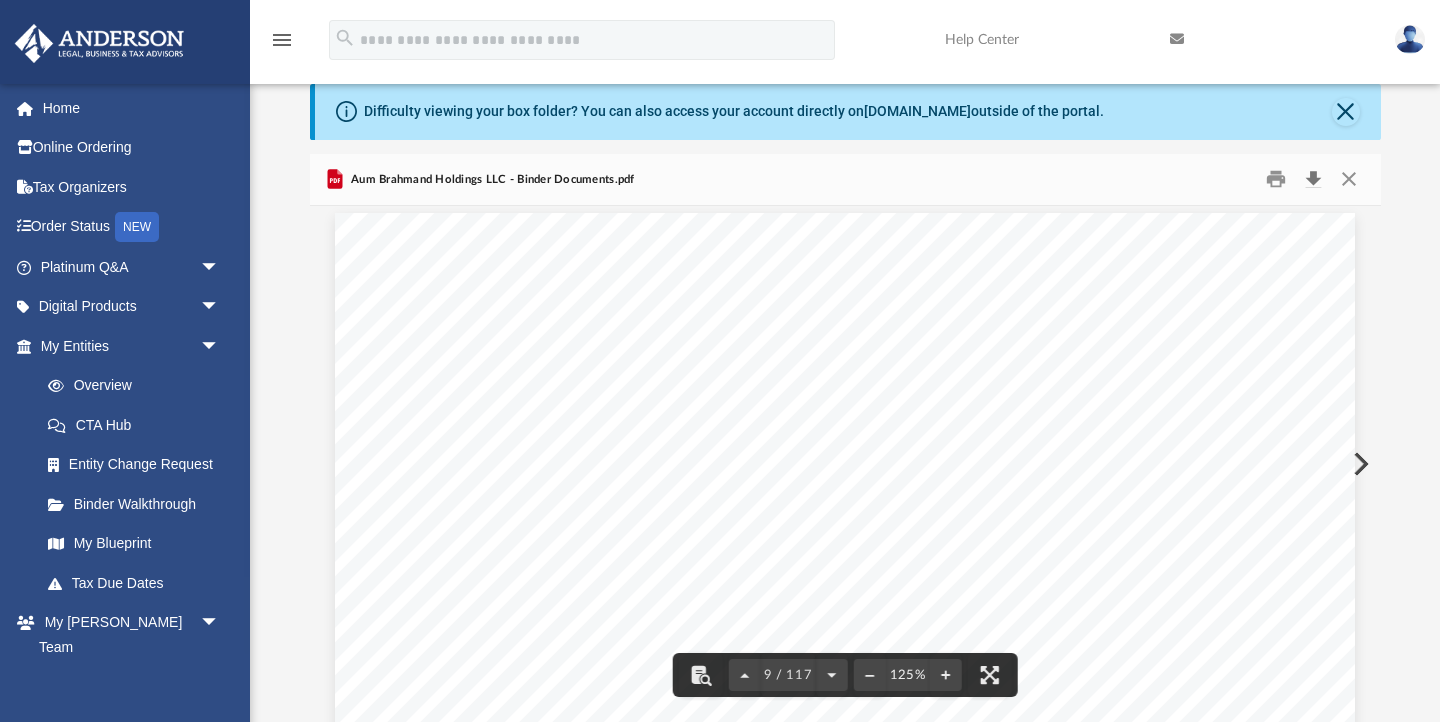 click at bounding box center (1314, 179) 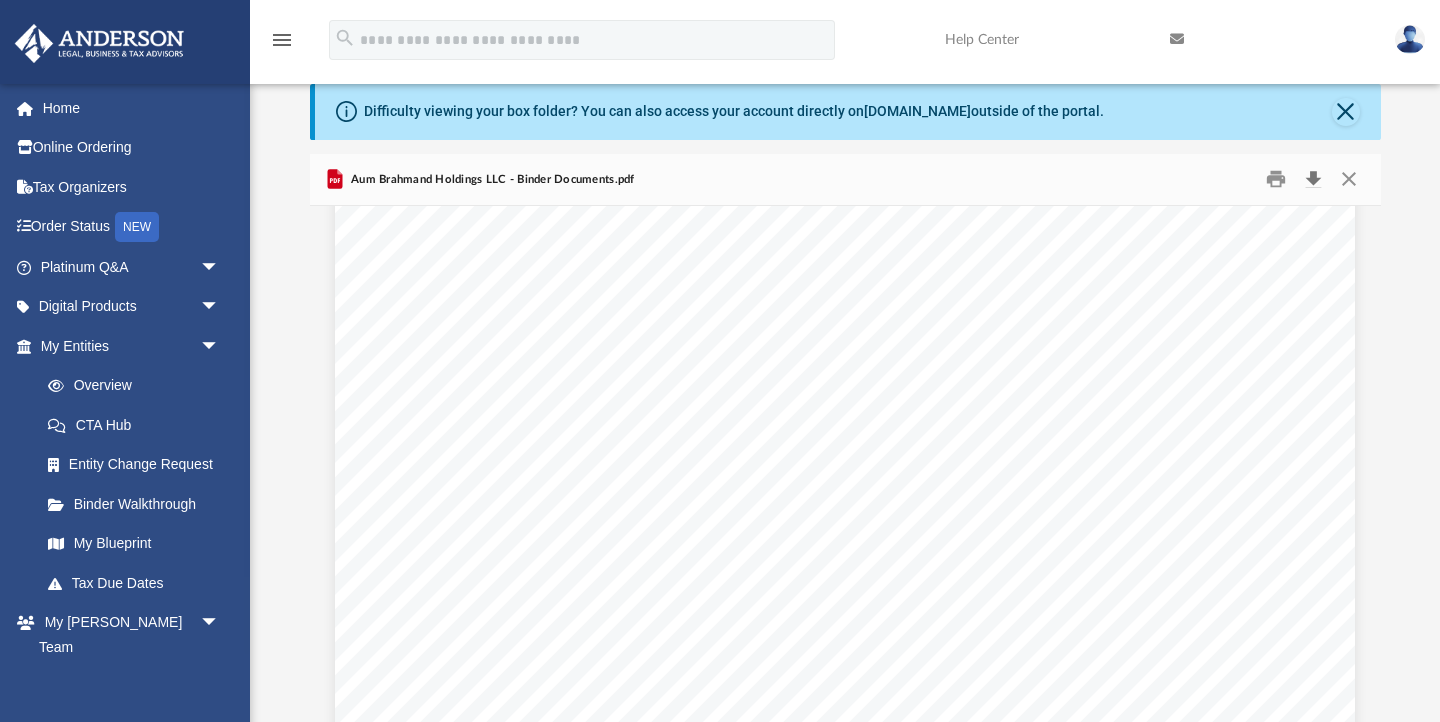 scroll, scrollTop: 16444, scrollLeft: 0, axis: vertical 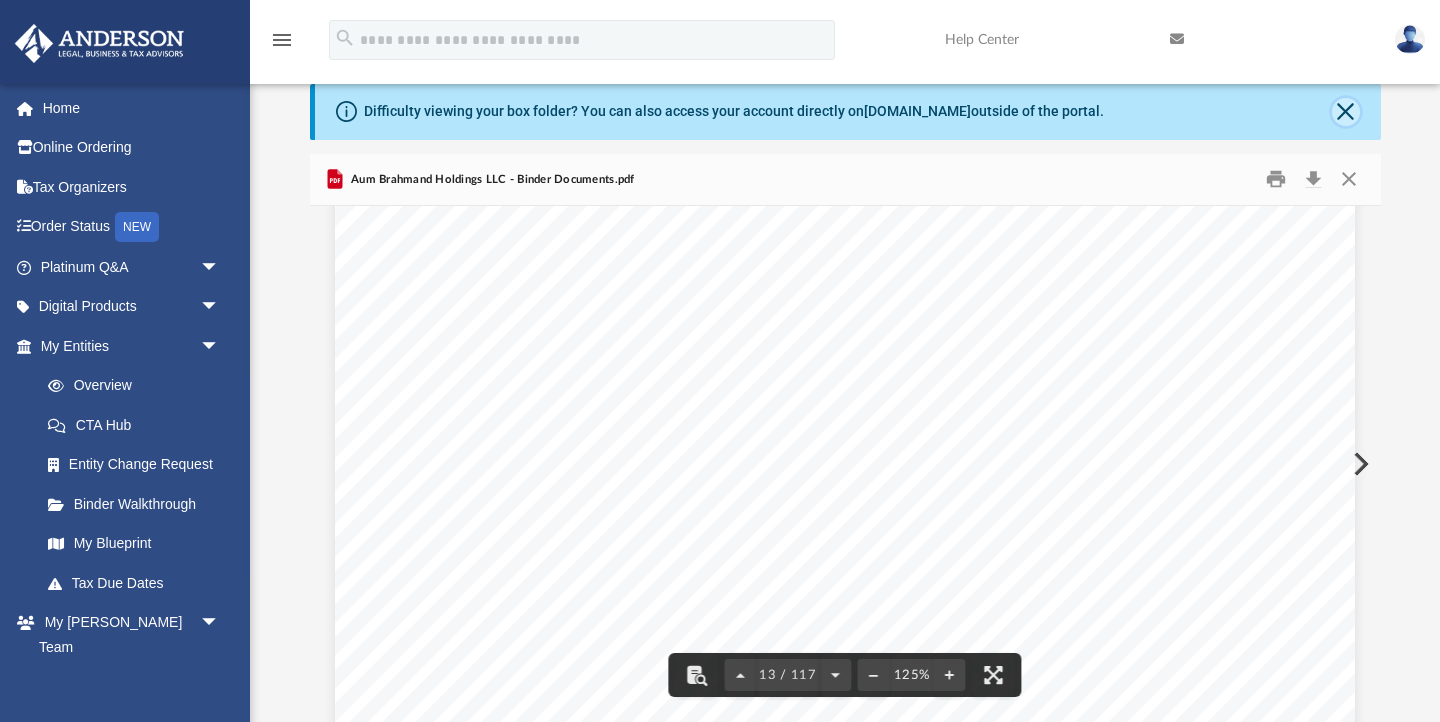 click 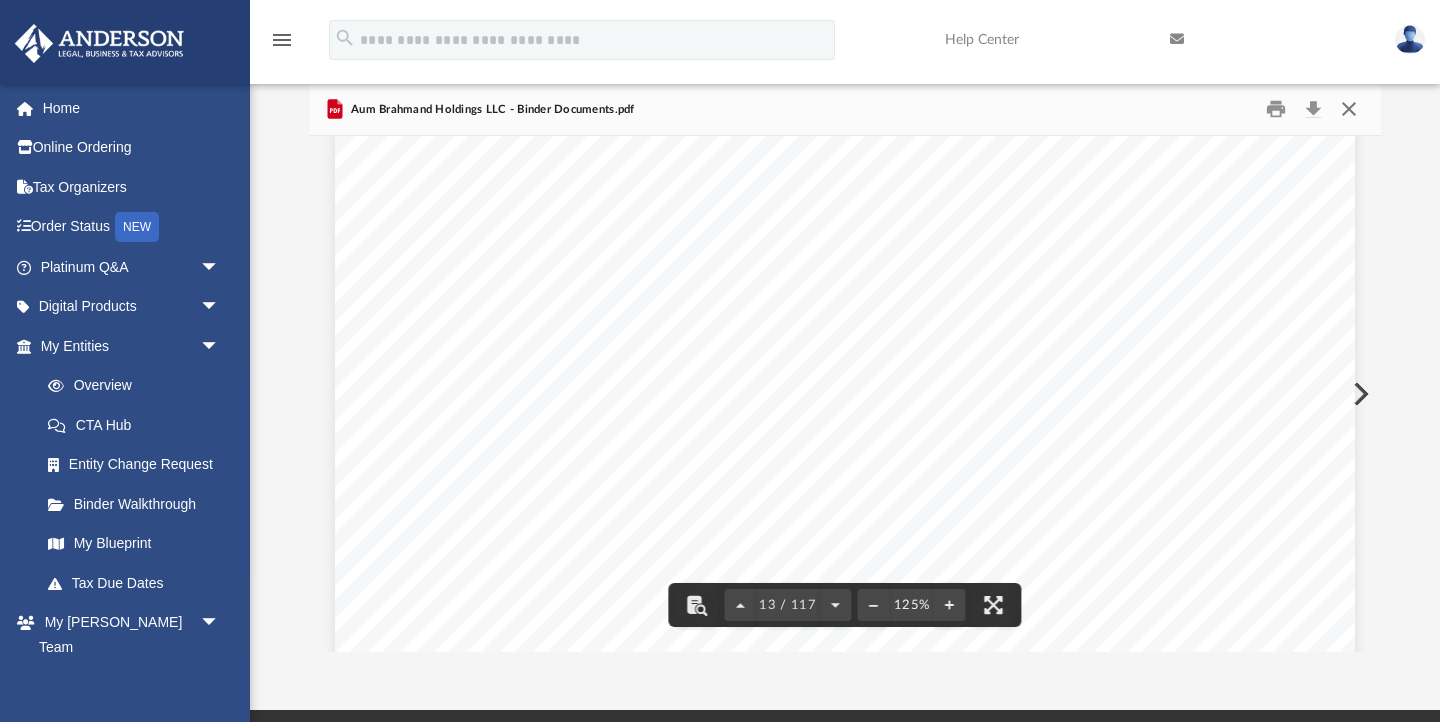 click at bounding box center [1349, 109] 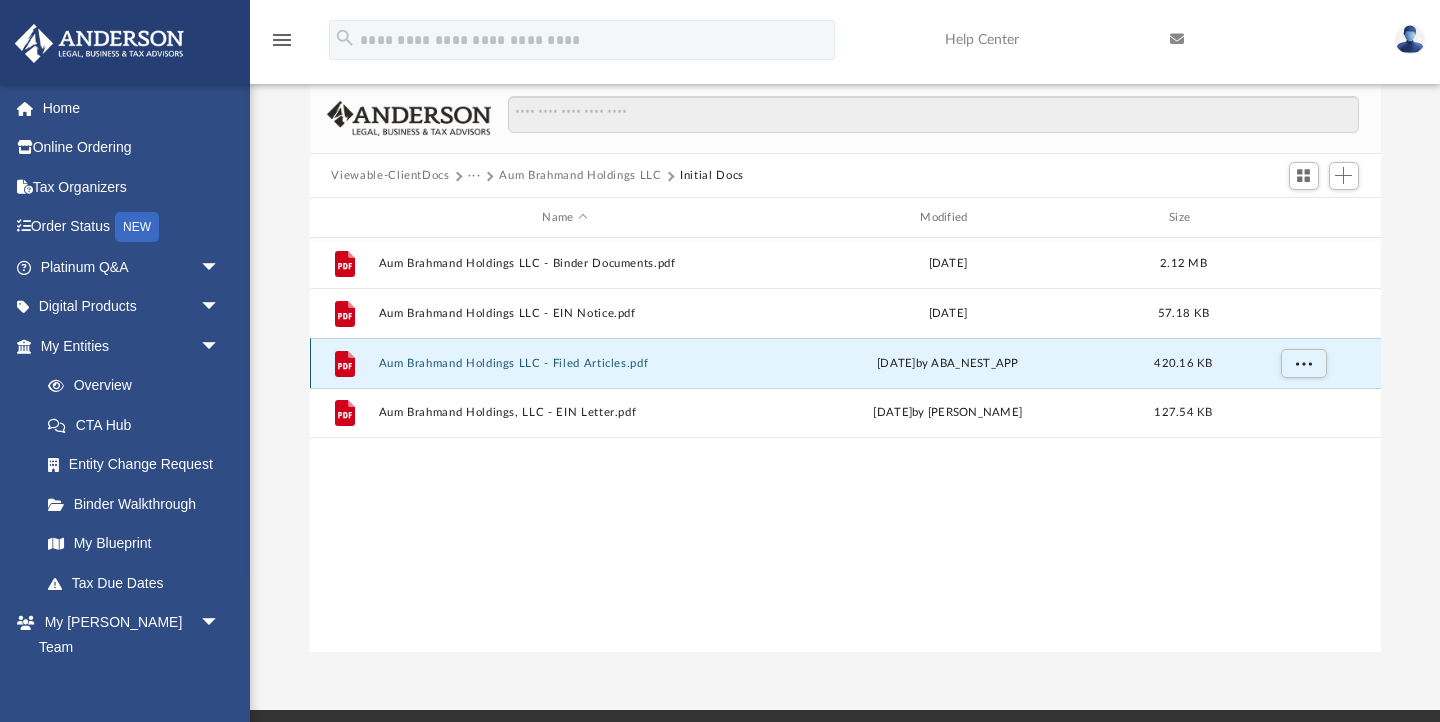 click on "Aum Brahmand Holdings LLC - Filed Articles.pdf" at bounding box center (565, 363) 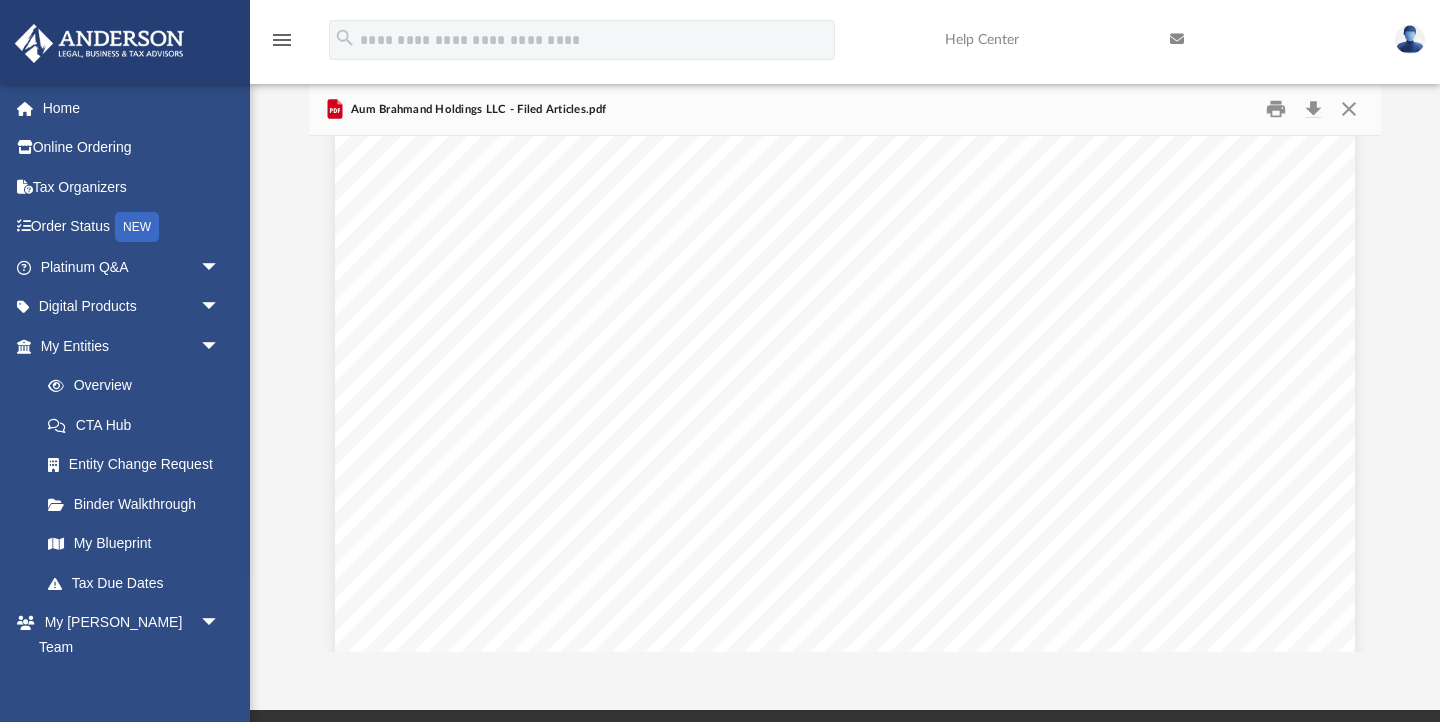 scroll, scrollTop: 26, scrollLeft: 0, axis: vertical 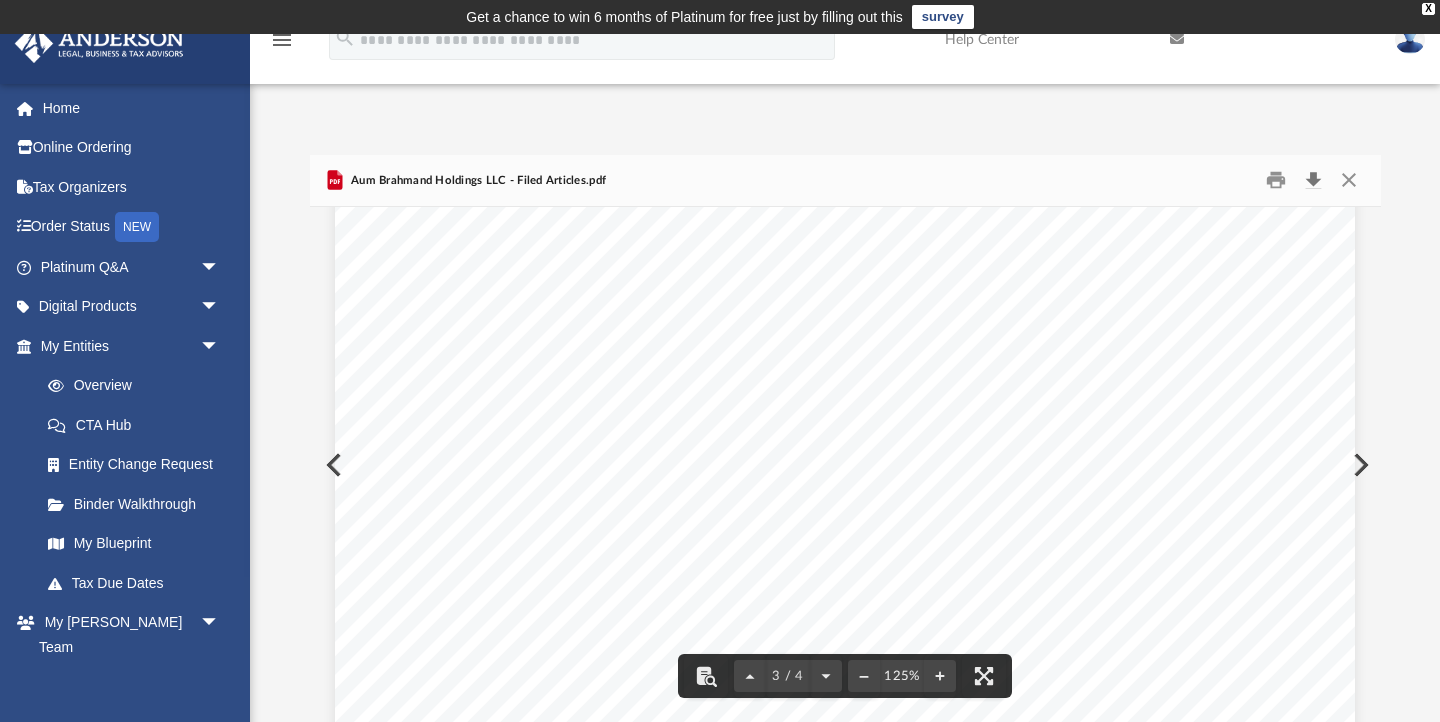 click at bounding box center (1314, 180) 